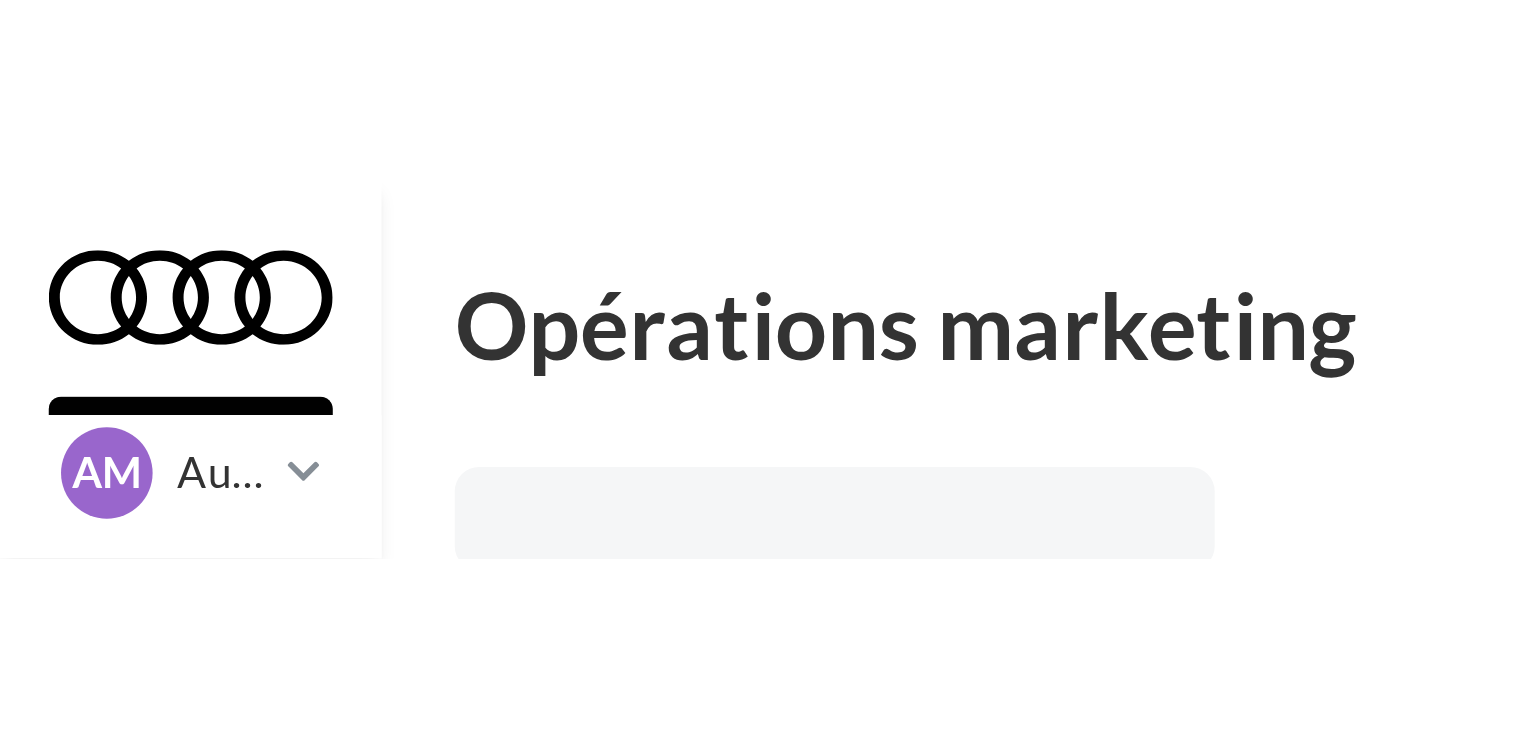scroll, scrollTop: 0, scrollLeft: 0, axis: both 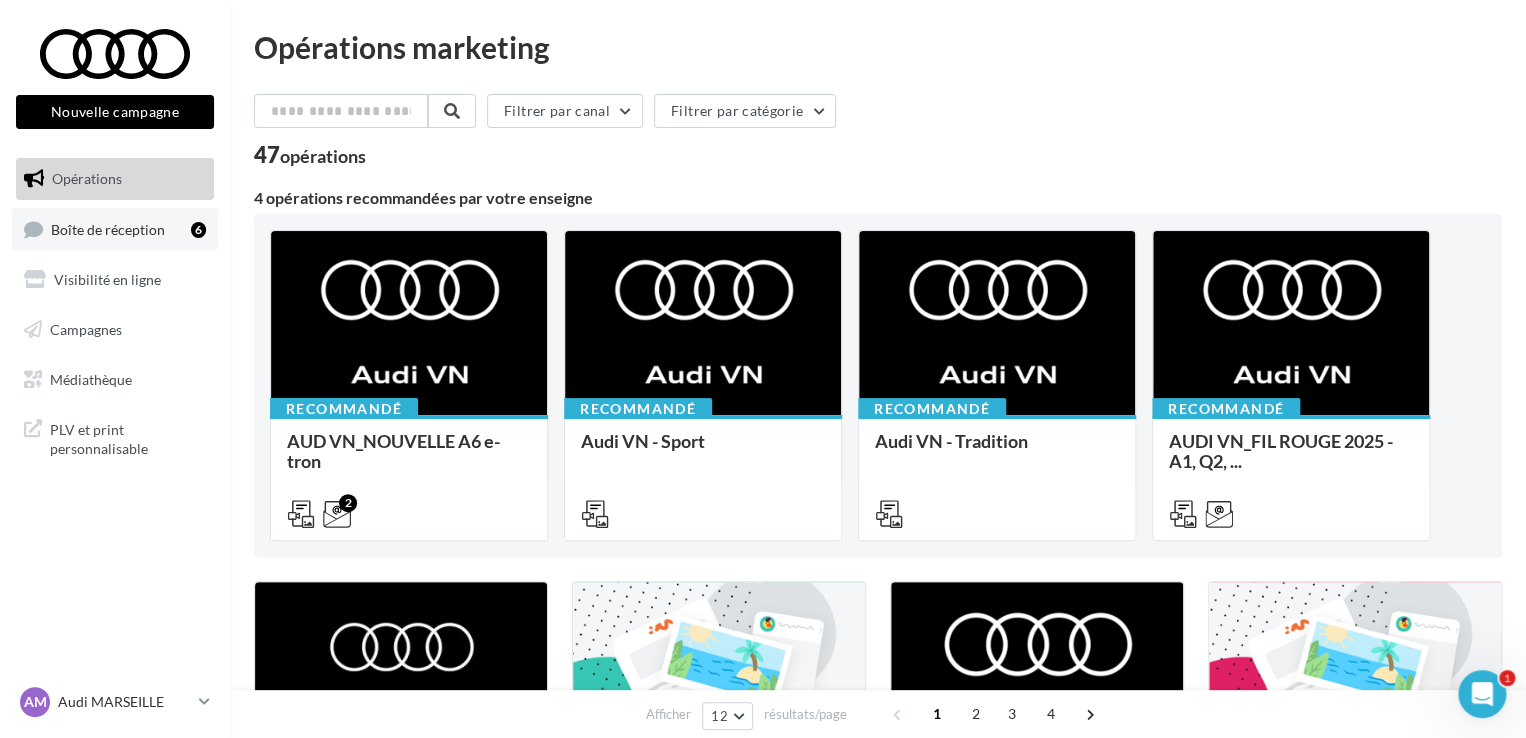 click on "Boîte de réception" at bounding box center [108, 228] 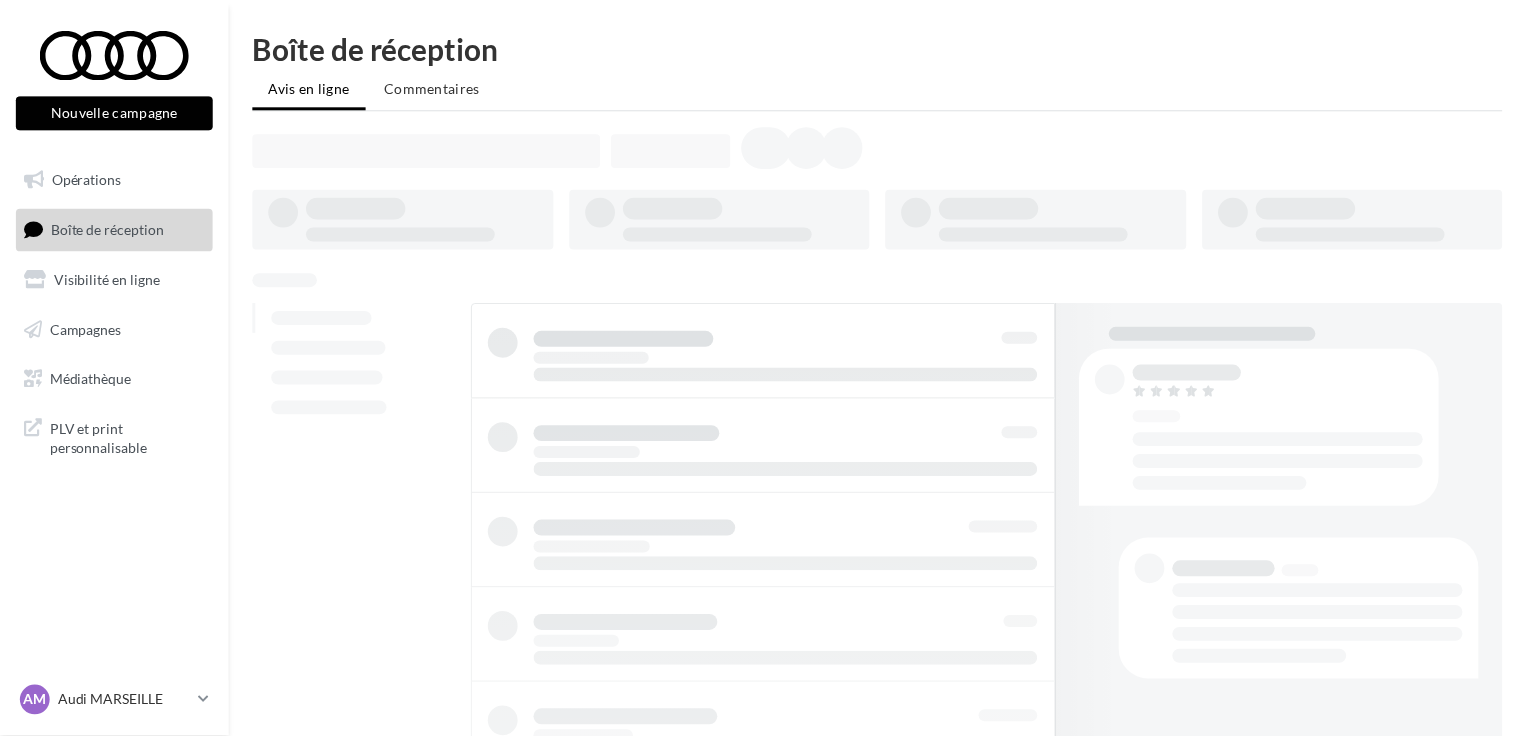 scroll, scrollTop: 0, scrollLeft: 0, axis: both 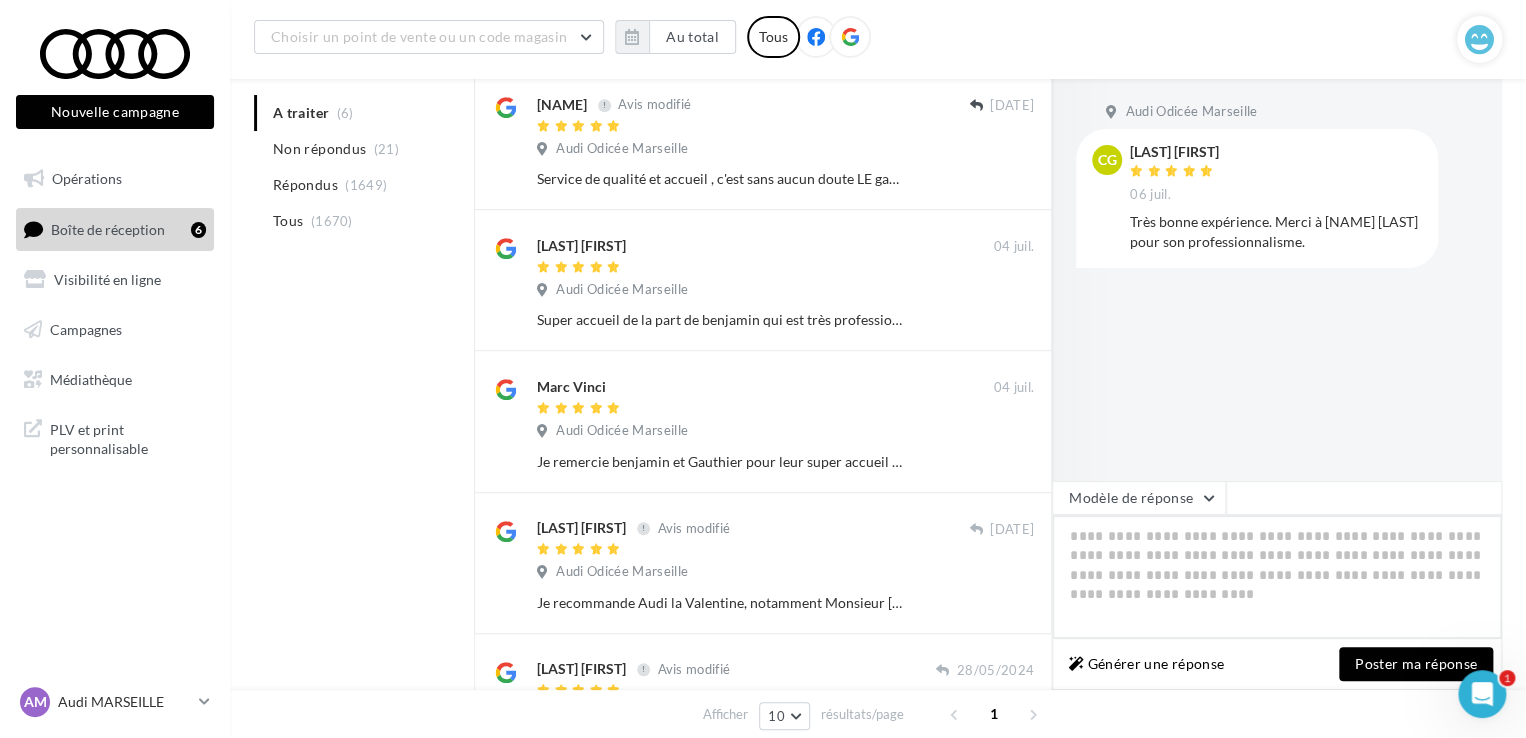 click at bounding box center [1277, 577] 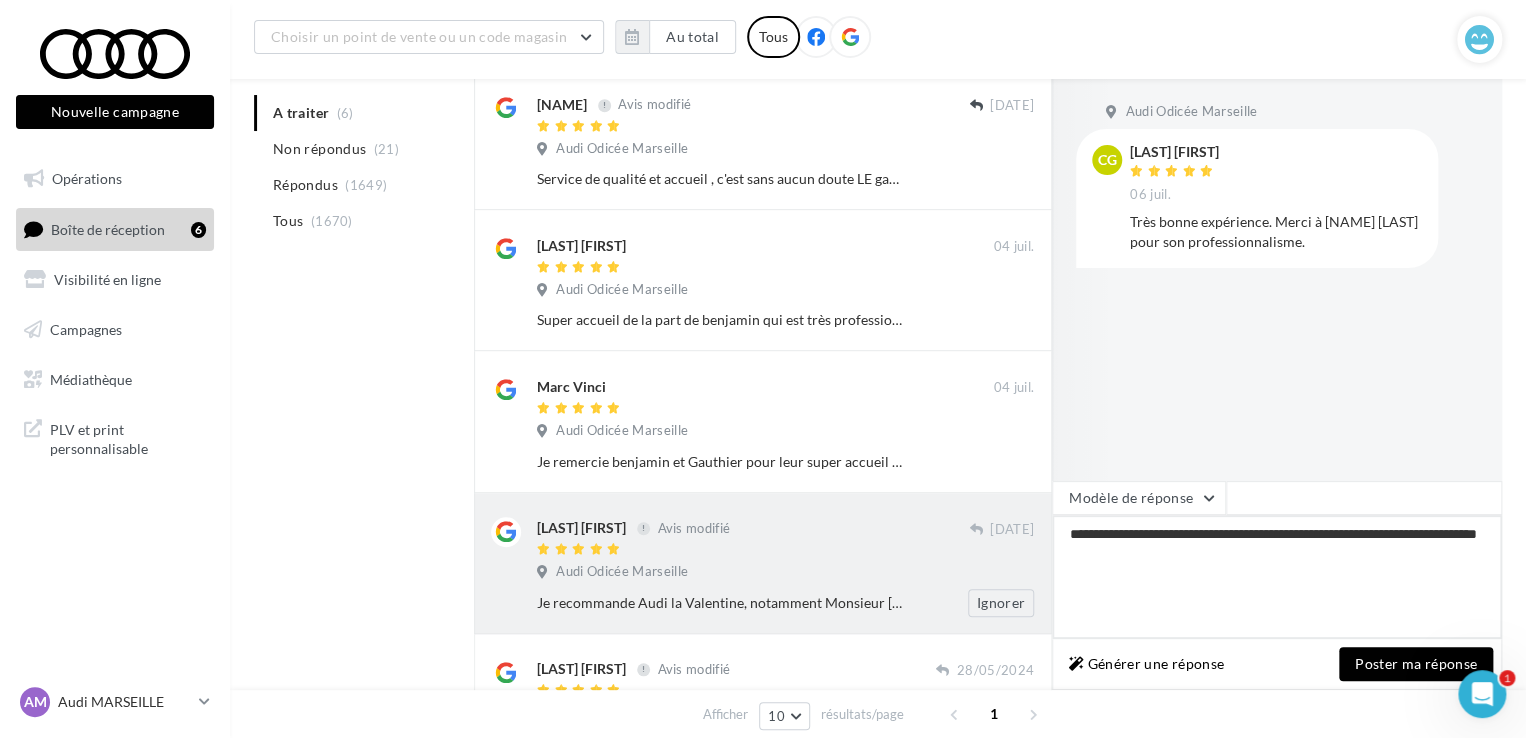 drag, startPoint x: 1198, startPoint y: 562, endPoint x: 1048, endPoint y: 520, distance: 155.76906 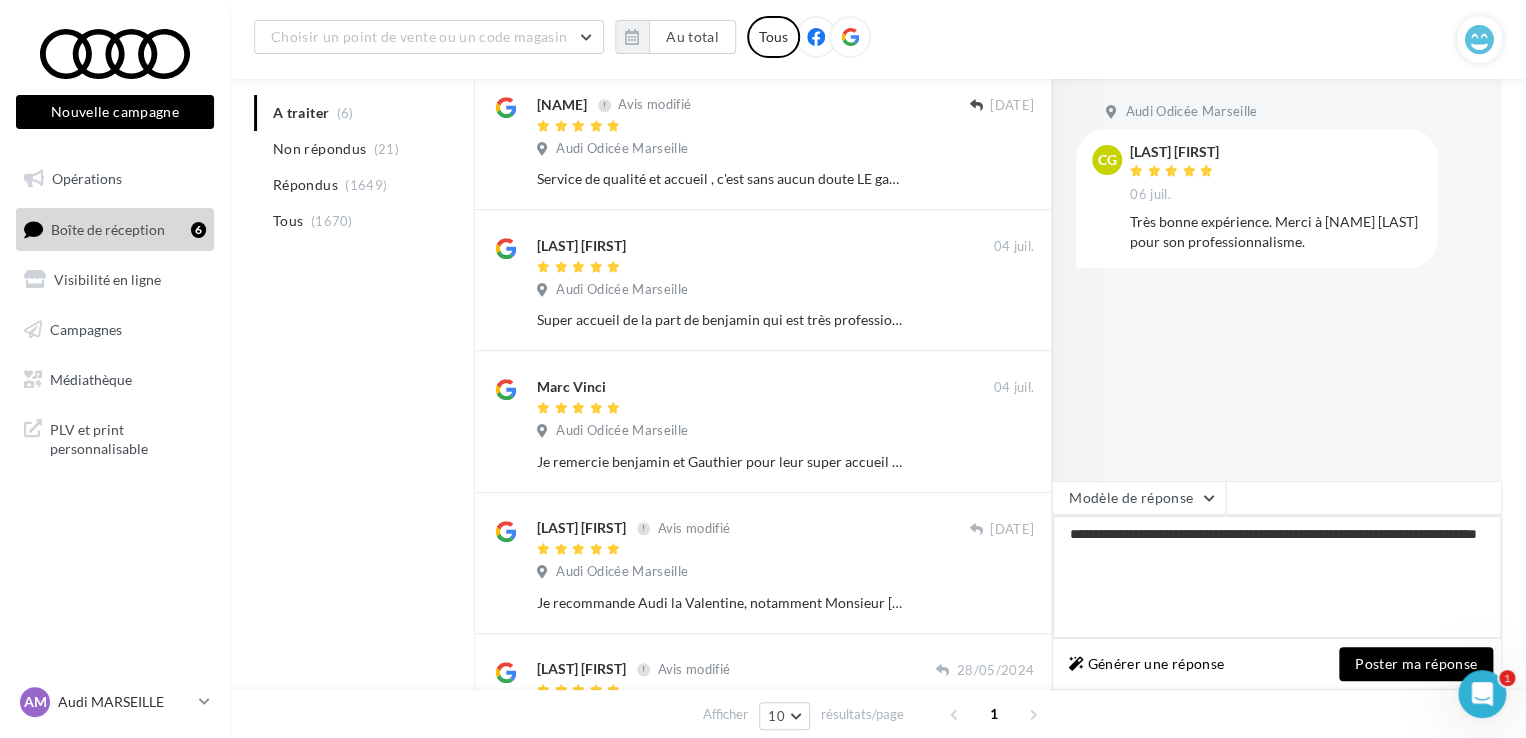 type on "**********" 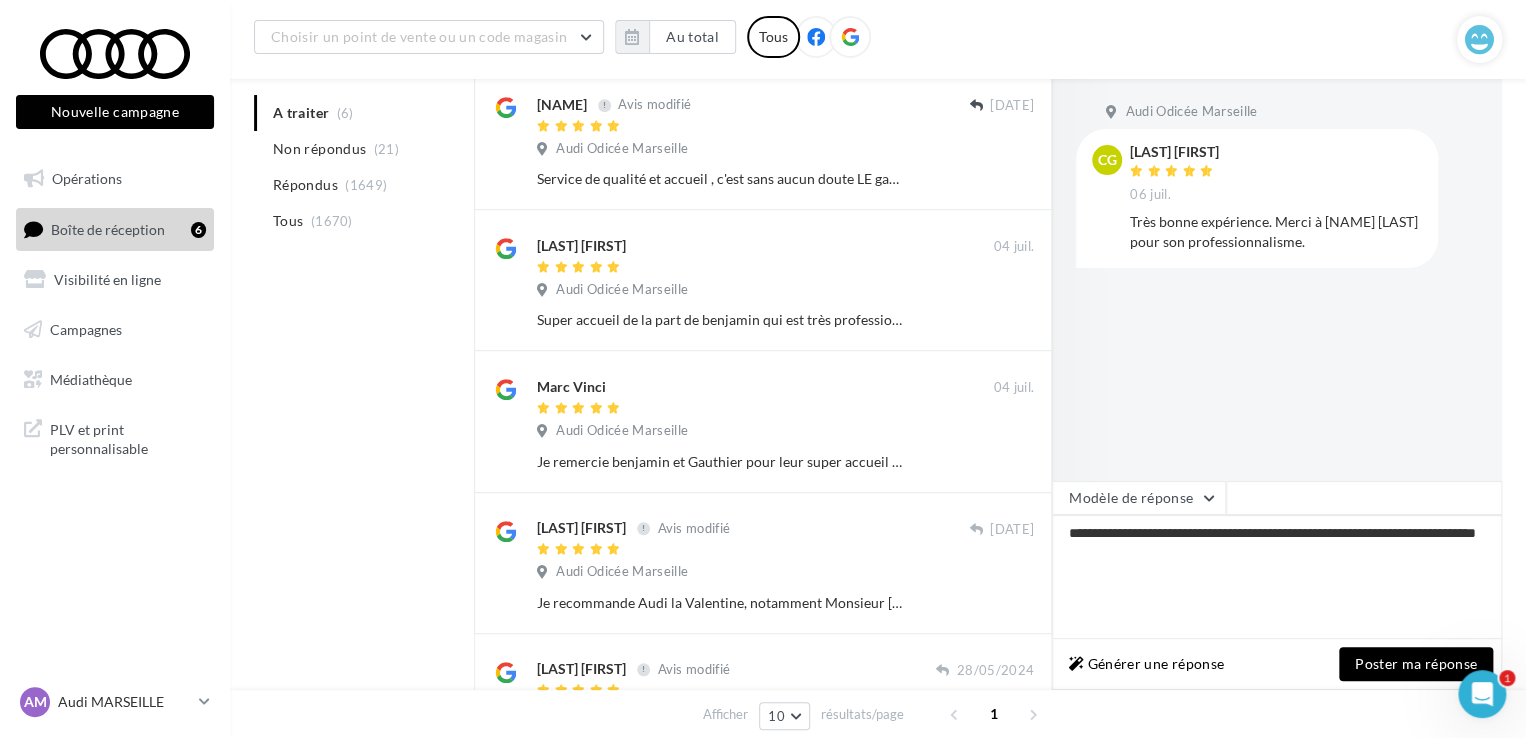 click on "Poster ma réponse" at bounding box center (1416, 664) 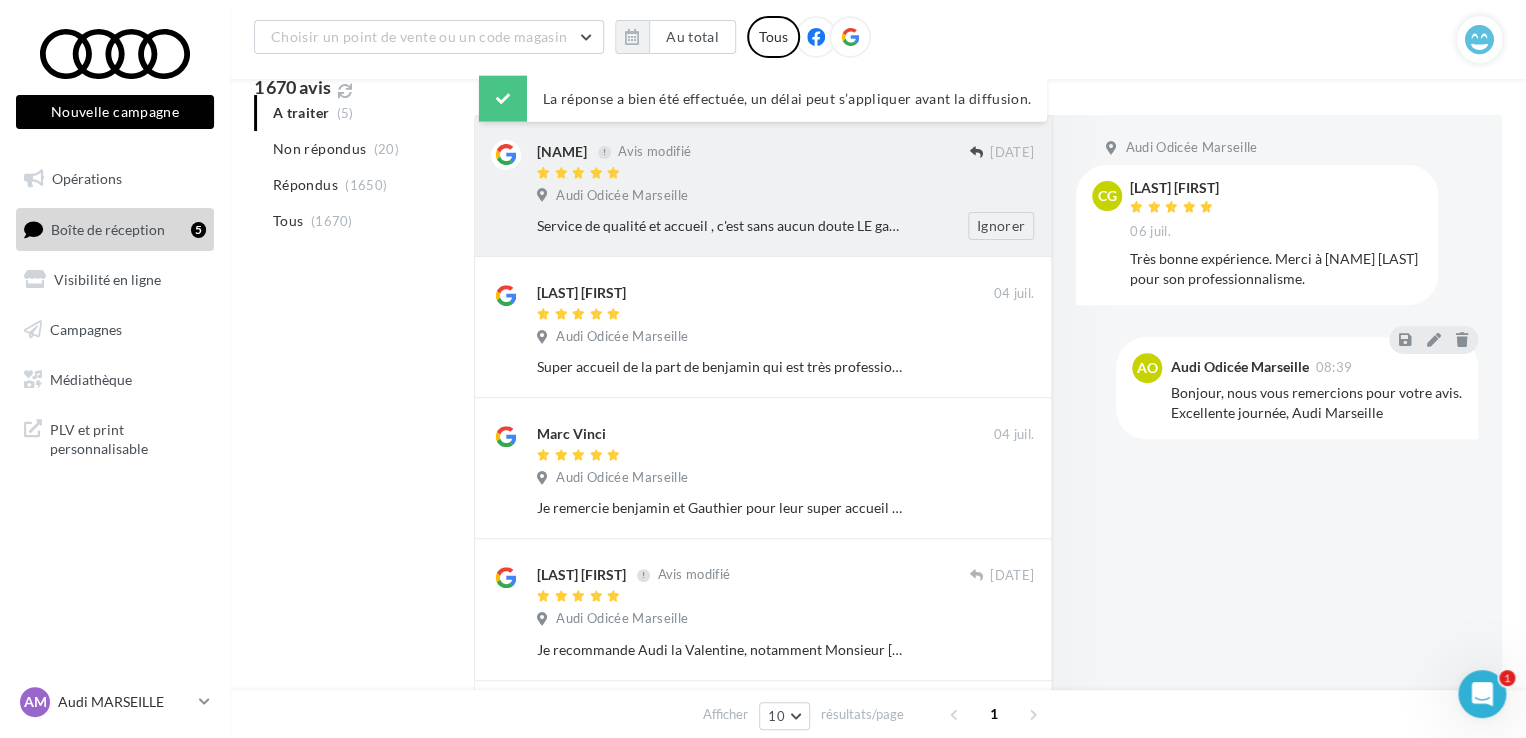 scroll, scrollTop: 100, scrollLeft: 0, axis: vertical 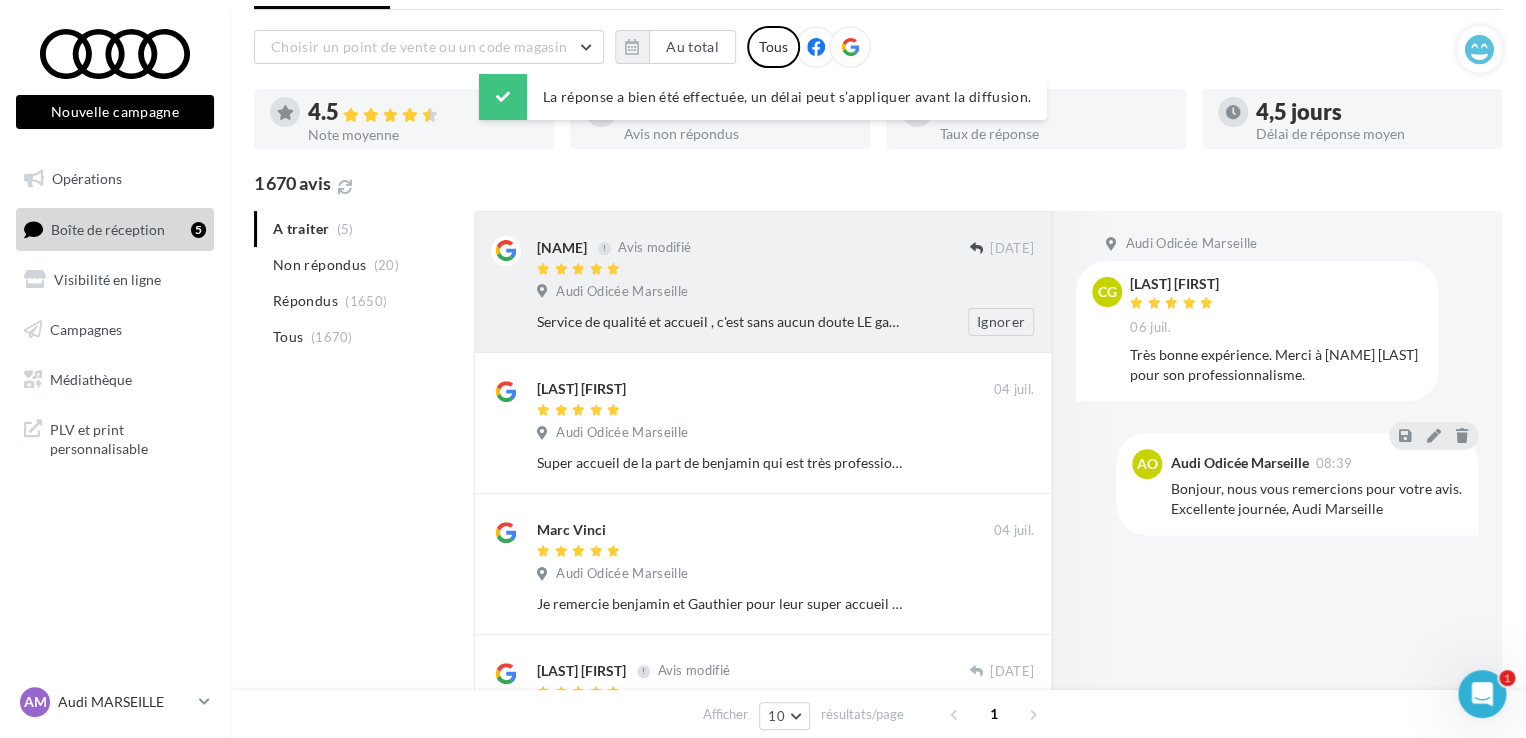 click at bounding box center (753, 270) 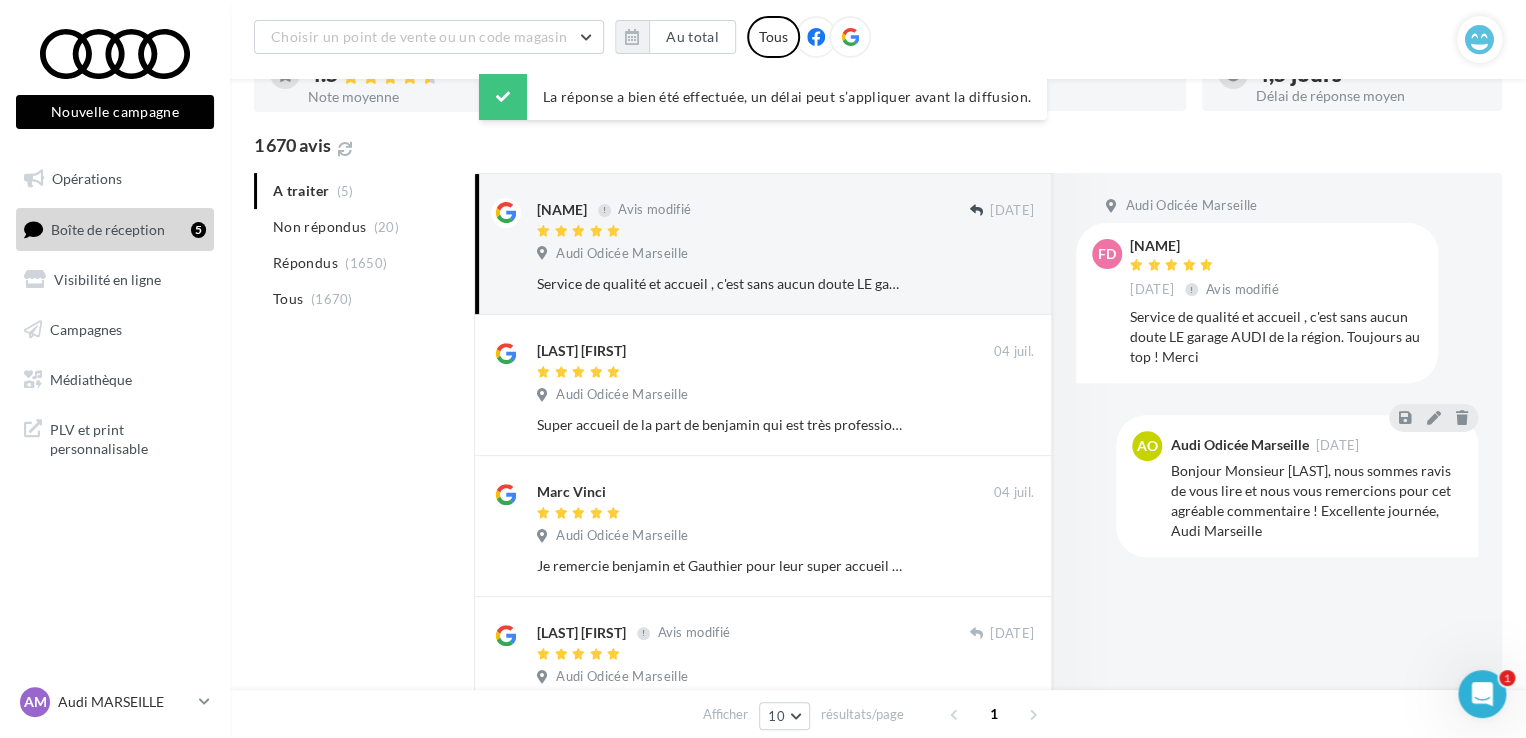 scroll, scrollTop: 200, scrollLeft: 0, axis: vertical 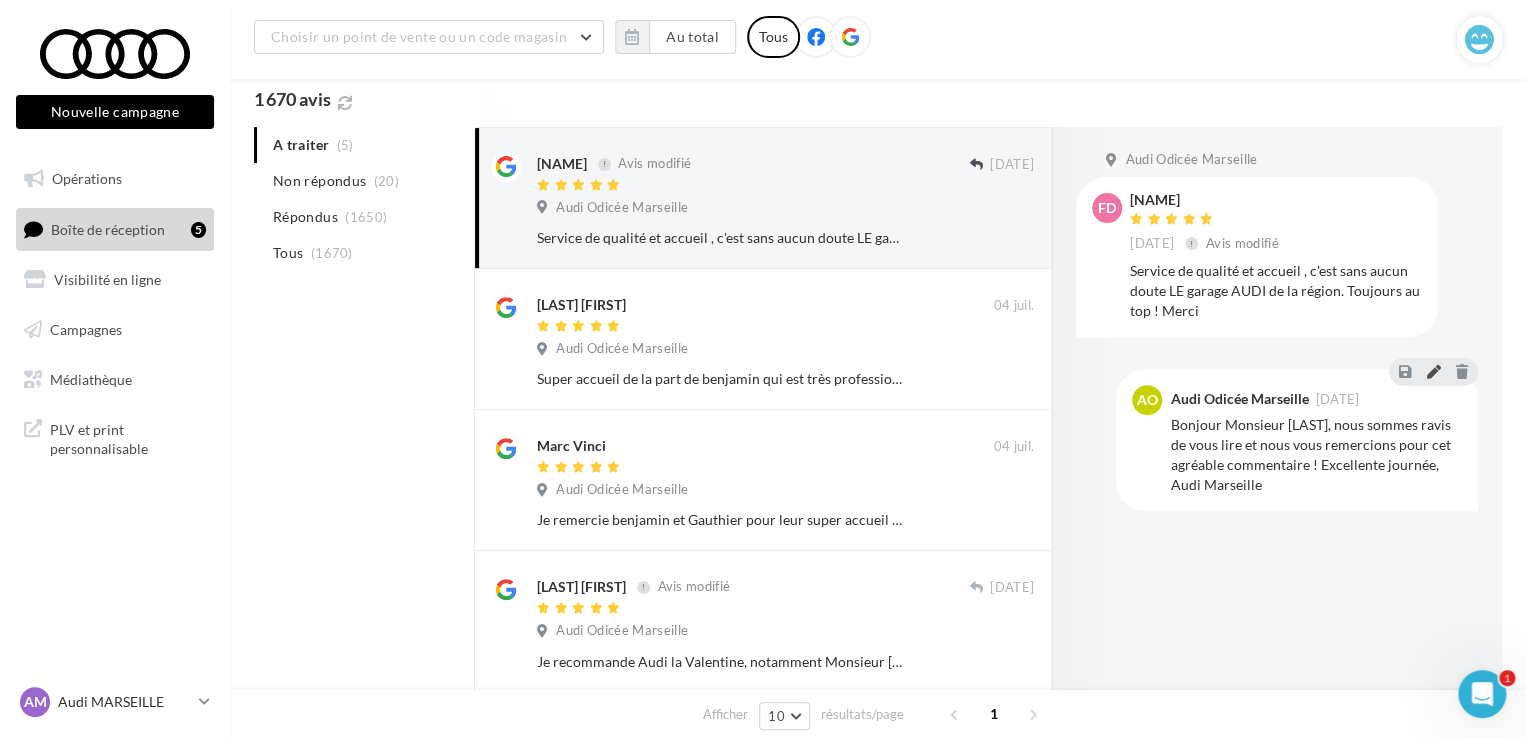 click at bounding box center [1433, 371] 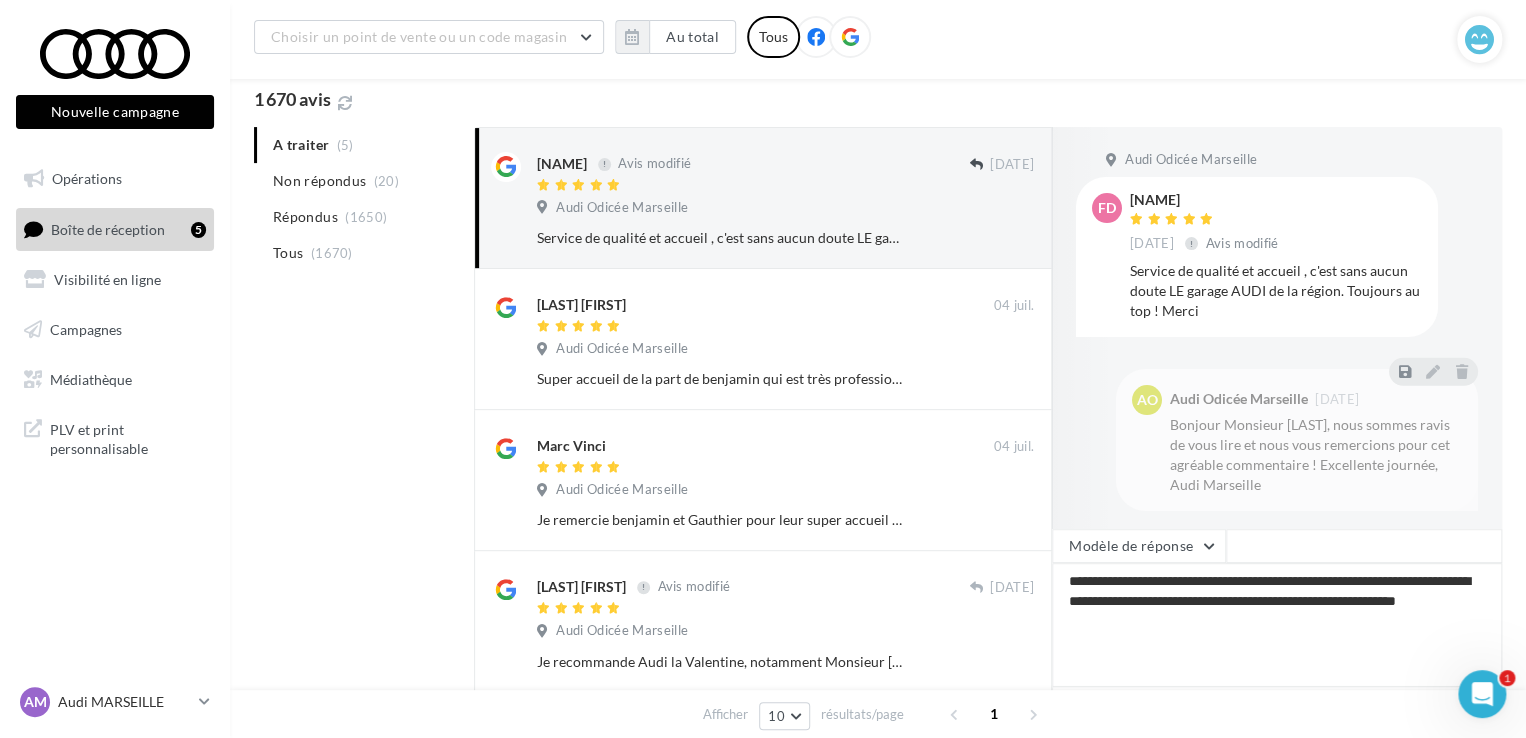 drag, startPoint x: 1208, startPoint y: 625, endPoint x: 1064, endPoint y: 581, distance: 150.57224 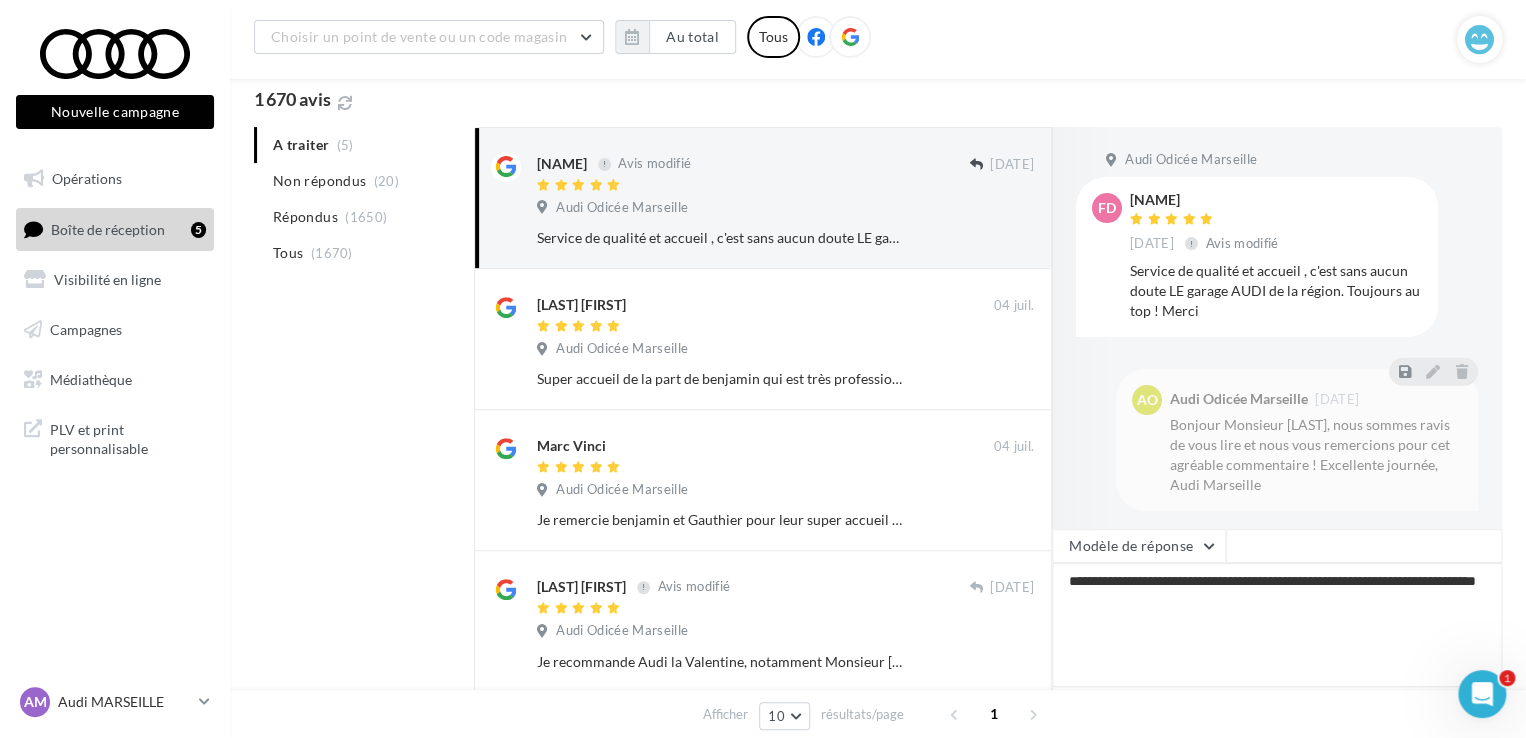 drag, startPoint x: 1331, startPoint y: 582, endPoint x: 1330, endPoint y: 593, distance: 11.045361 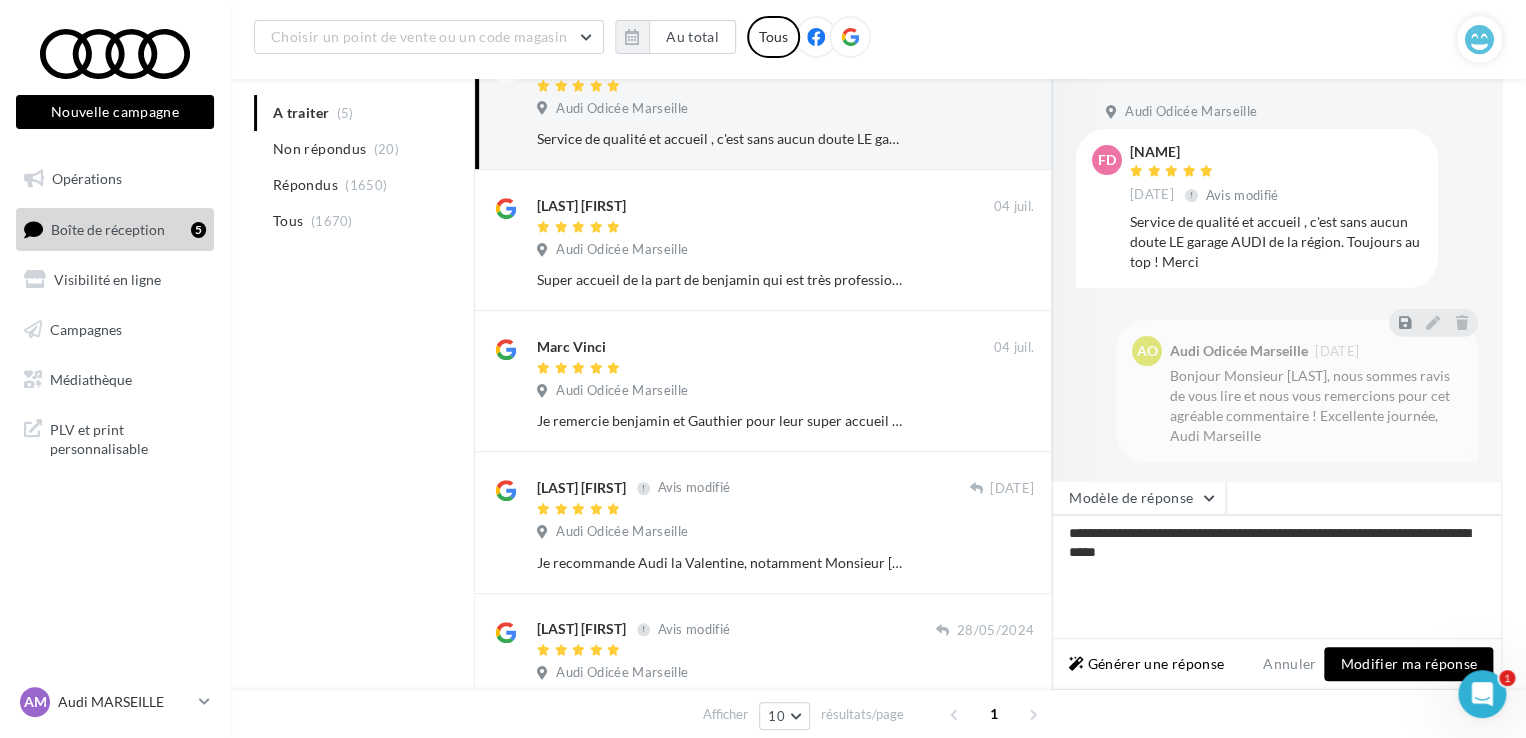 scroll, scrollTop: 300, scrollLeft: 0, axis: vertical 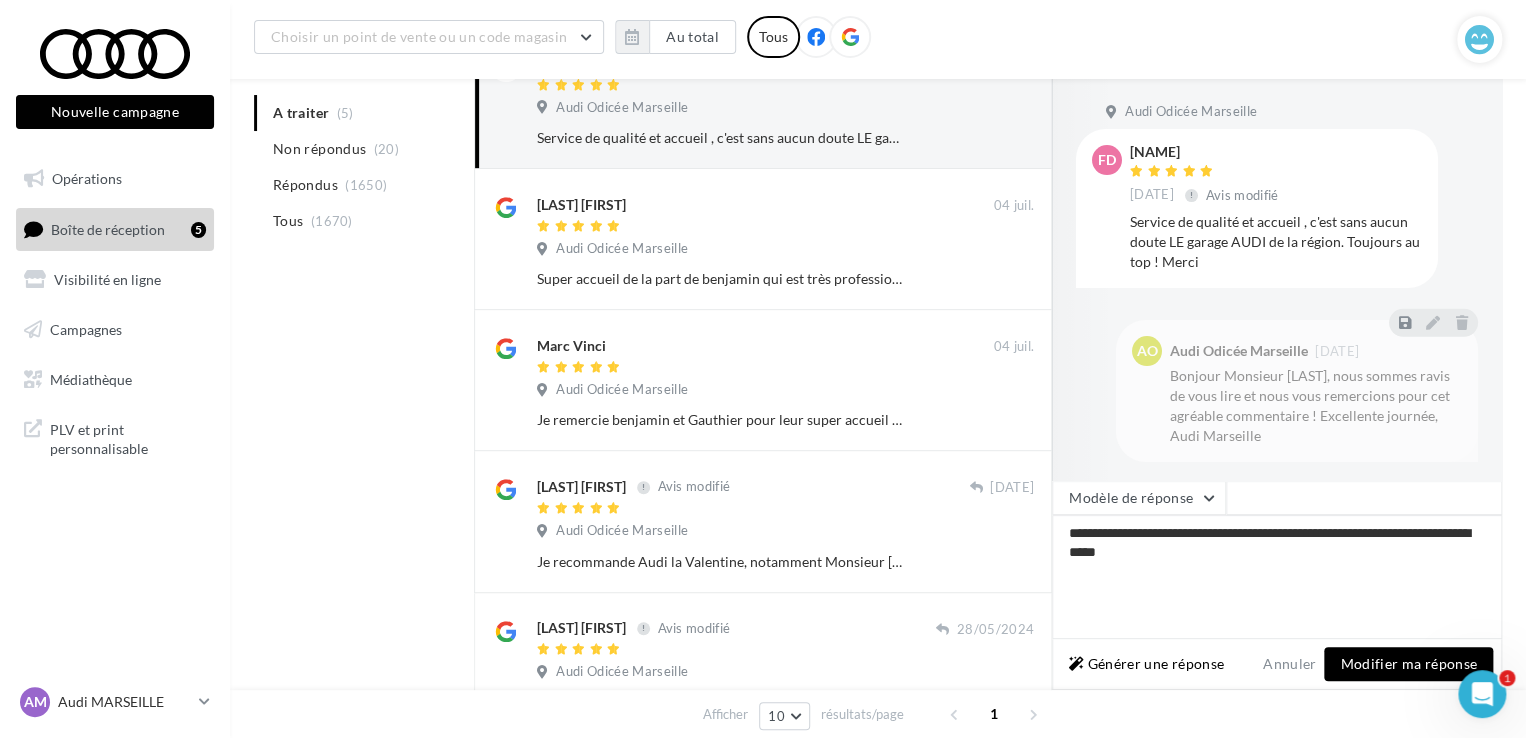 type on "**********" 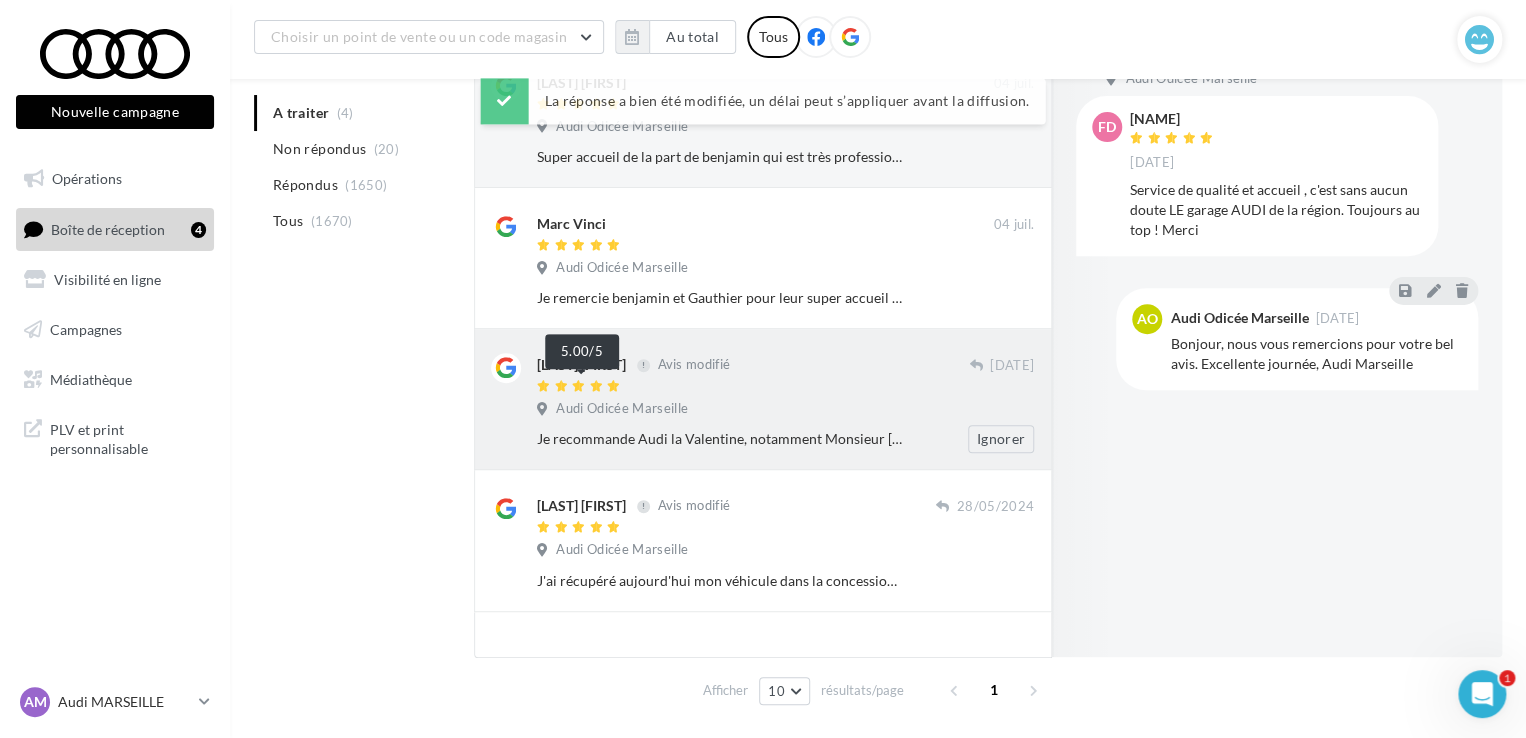 scroll, scrollTop: 95, scrollLeft: 0, axis: vertical 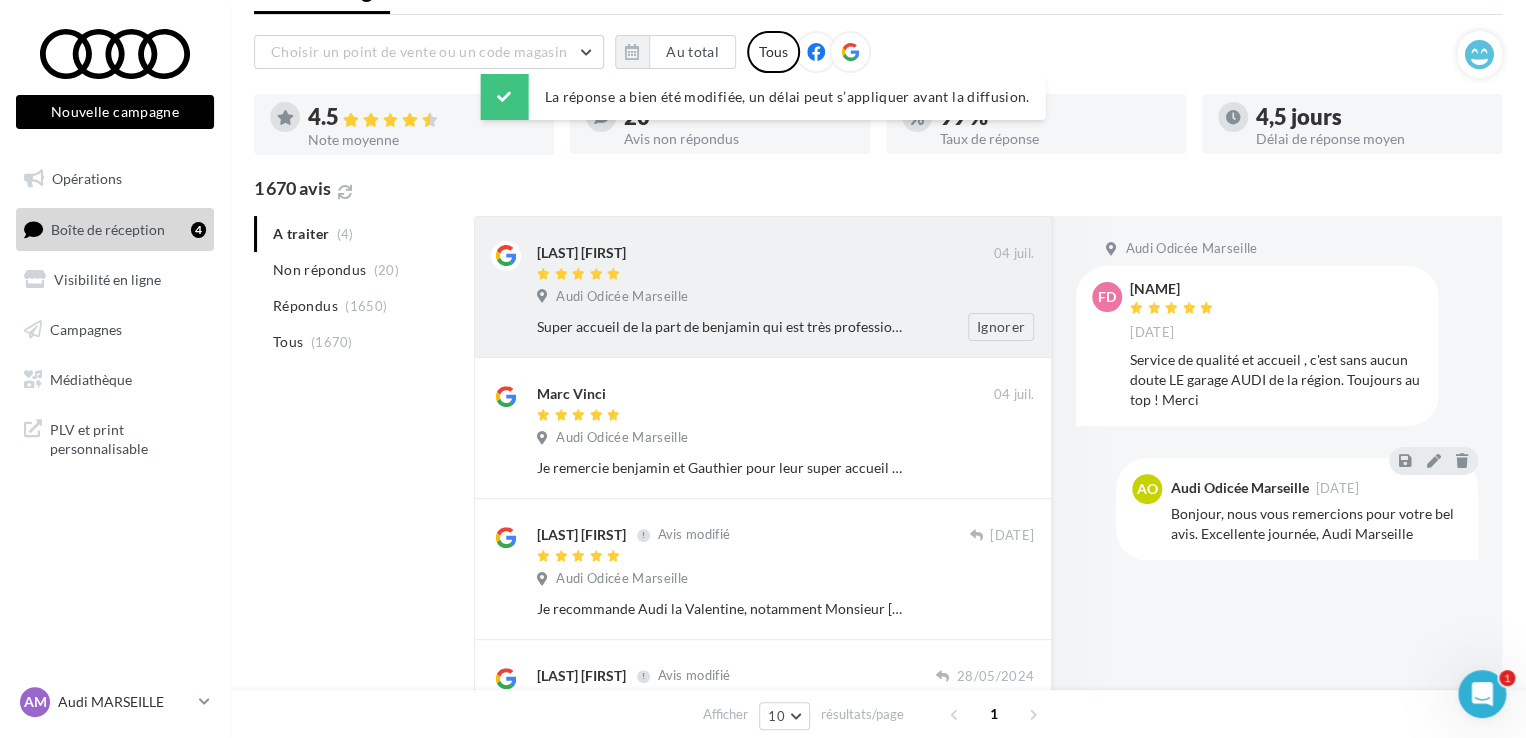 click on "Super accueil de la part de benjamin qui est très professionnel et réactif.
Nous sommes très heureux de notre acquisition auprès de Benjamin et du suivi dont nous avons bénéficié." at bounding box center [720, 327] 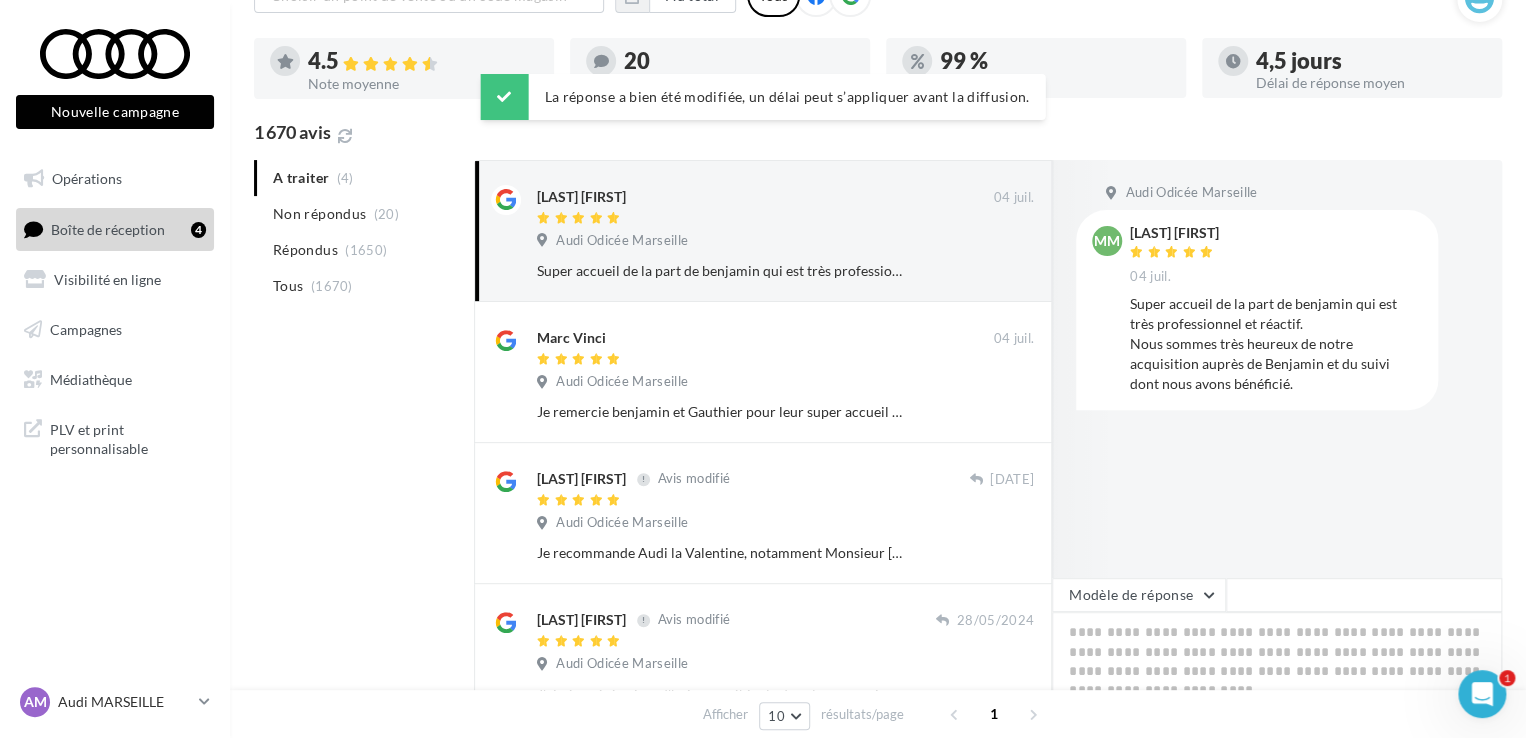 scroll, scrollTop: 195, scrollLeft: 0, axis: vertical 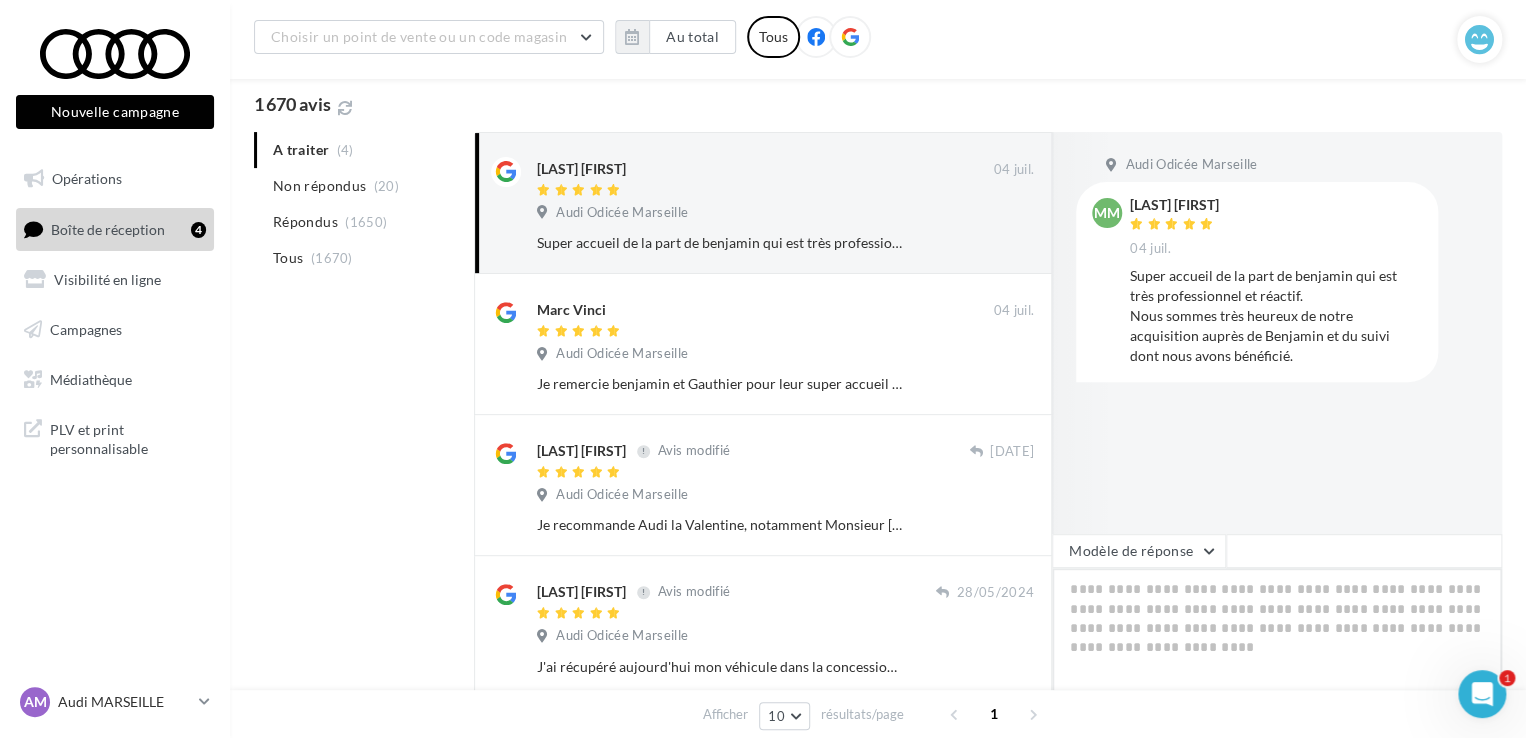 click at bounding box center [1277, 630] 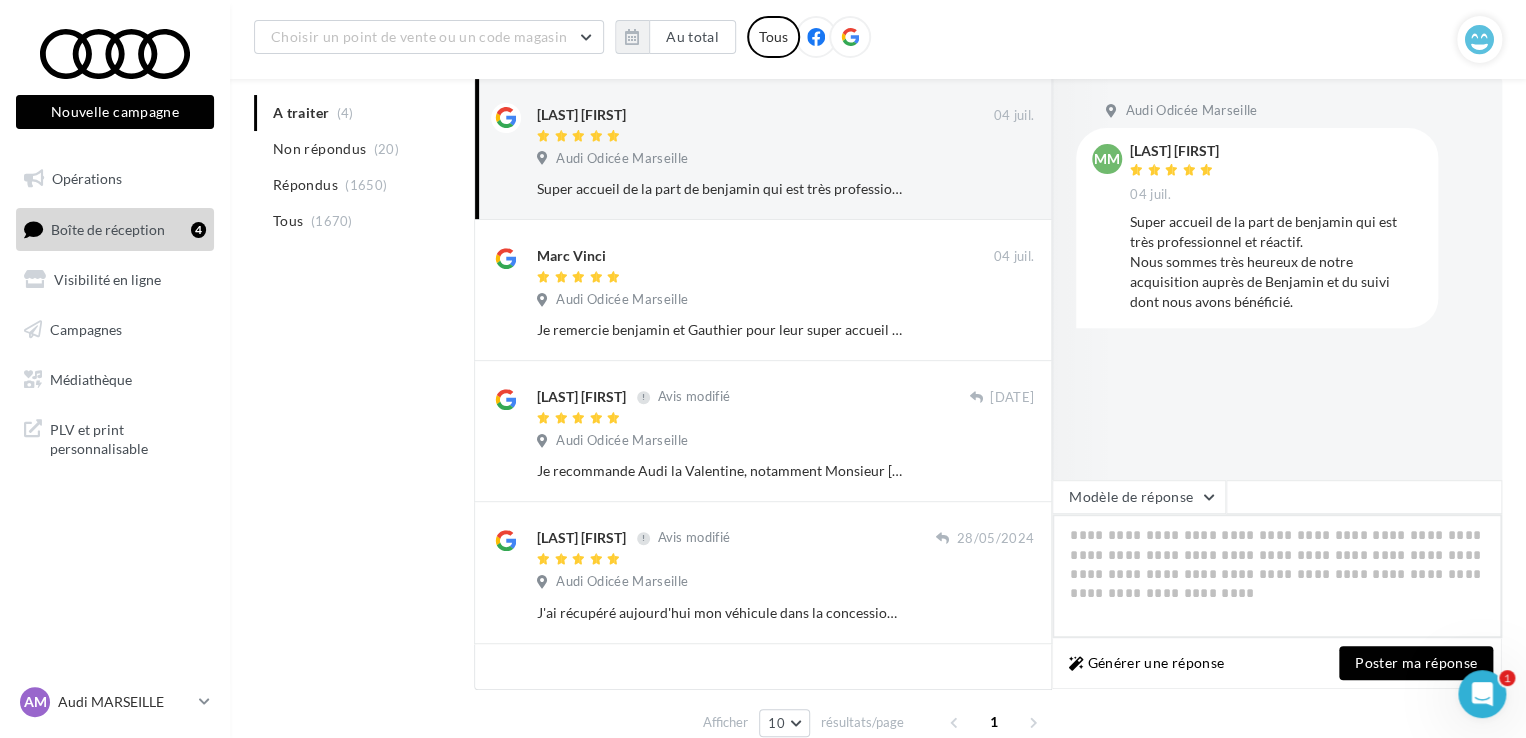scroll, scrollTop: 295, scrollLeft: 0, axis: vertical 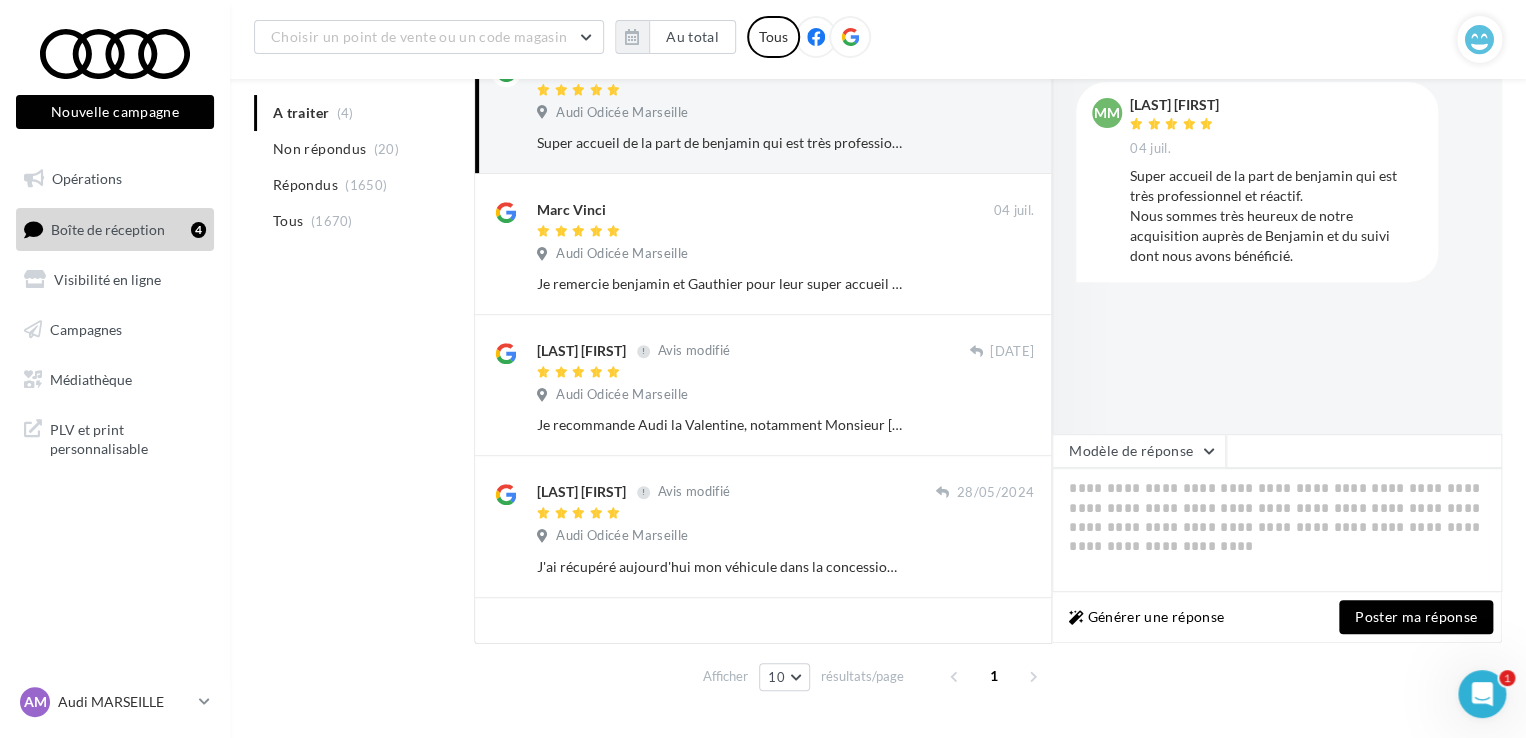 click on "Générer une réponse
Poster ma réponse" at bounding box center (1277, 617) 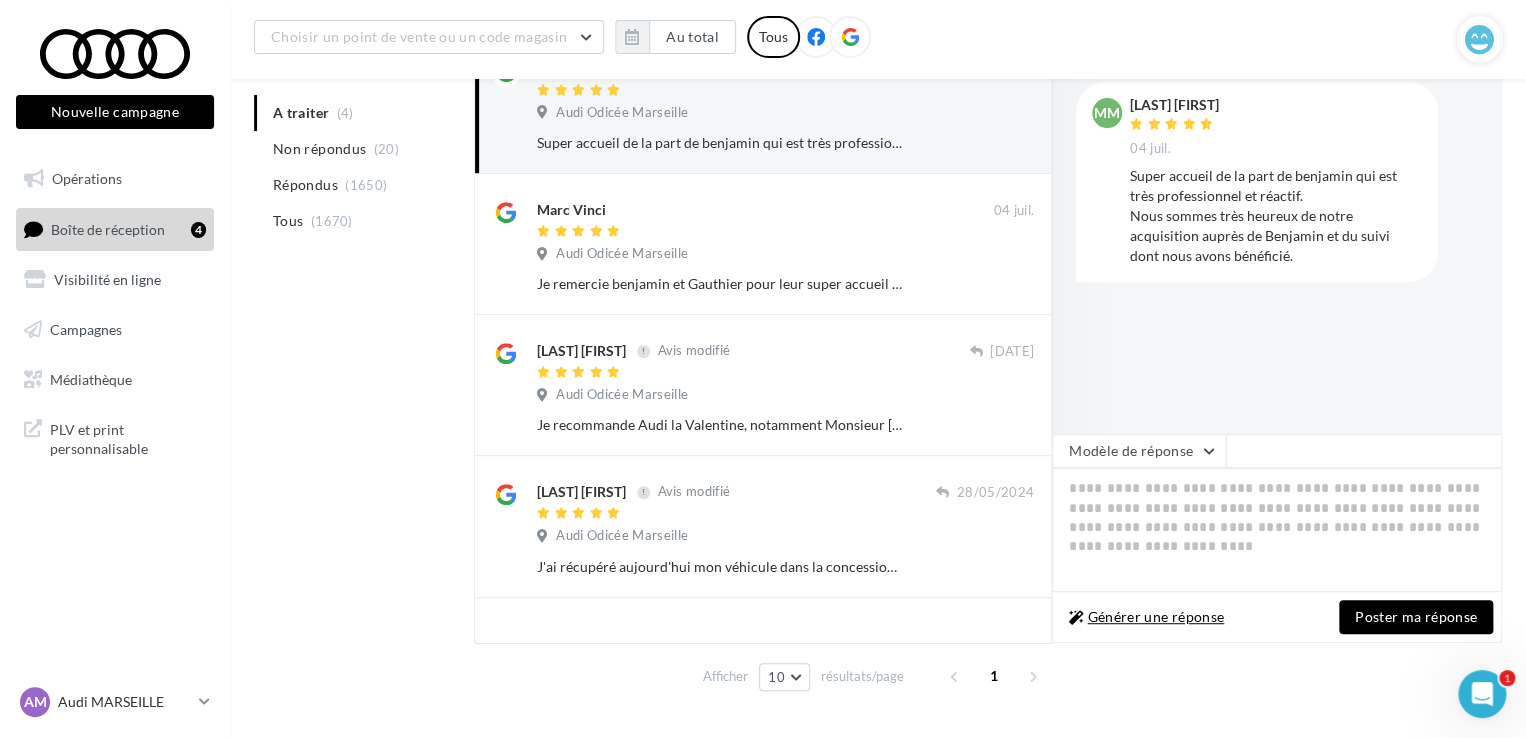 click on "Générer une réponse" at bounding box center [1146, 617] 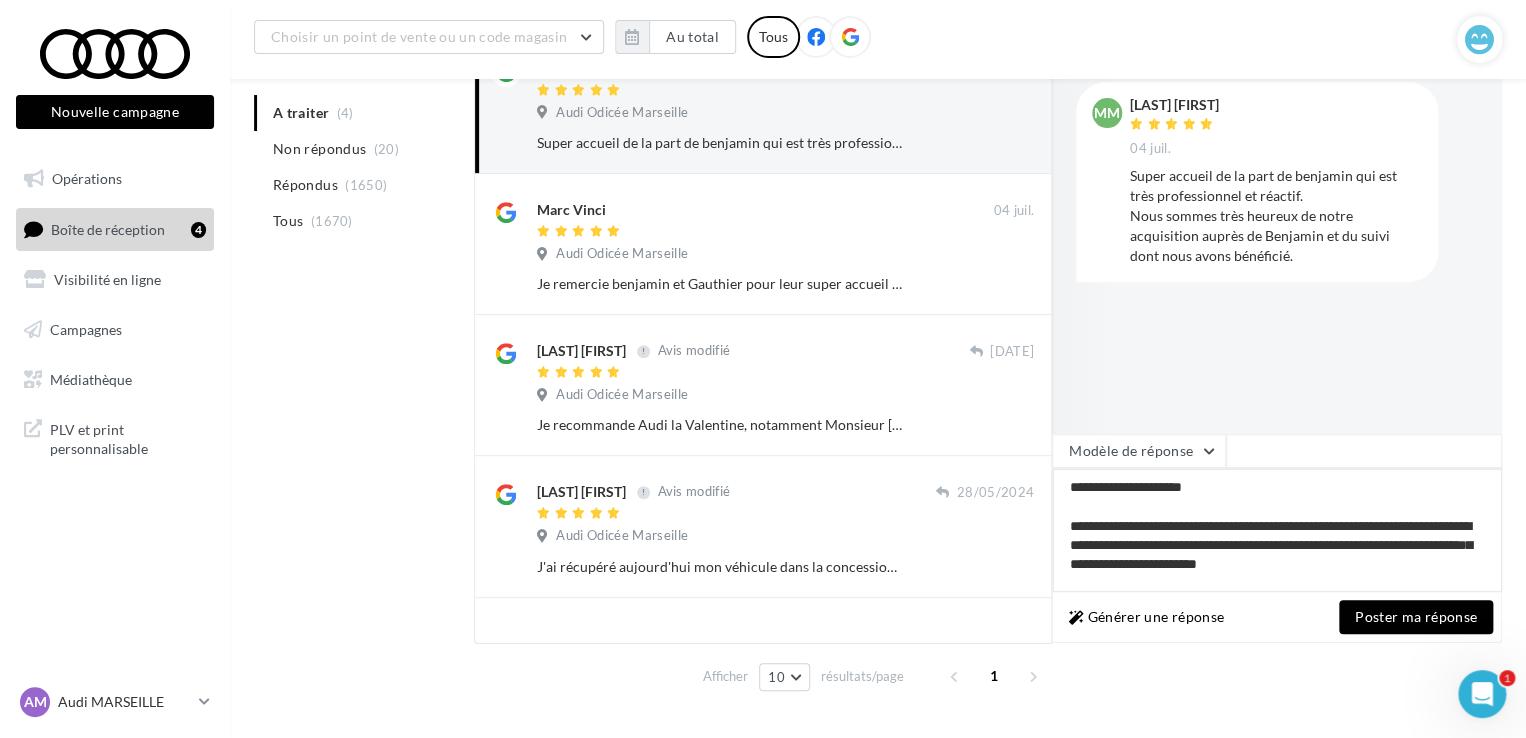 drag, startPoint x: 1072, startPoint y: 485, endPoint x: 1260, endPoint y: 489, distance: 188.04254 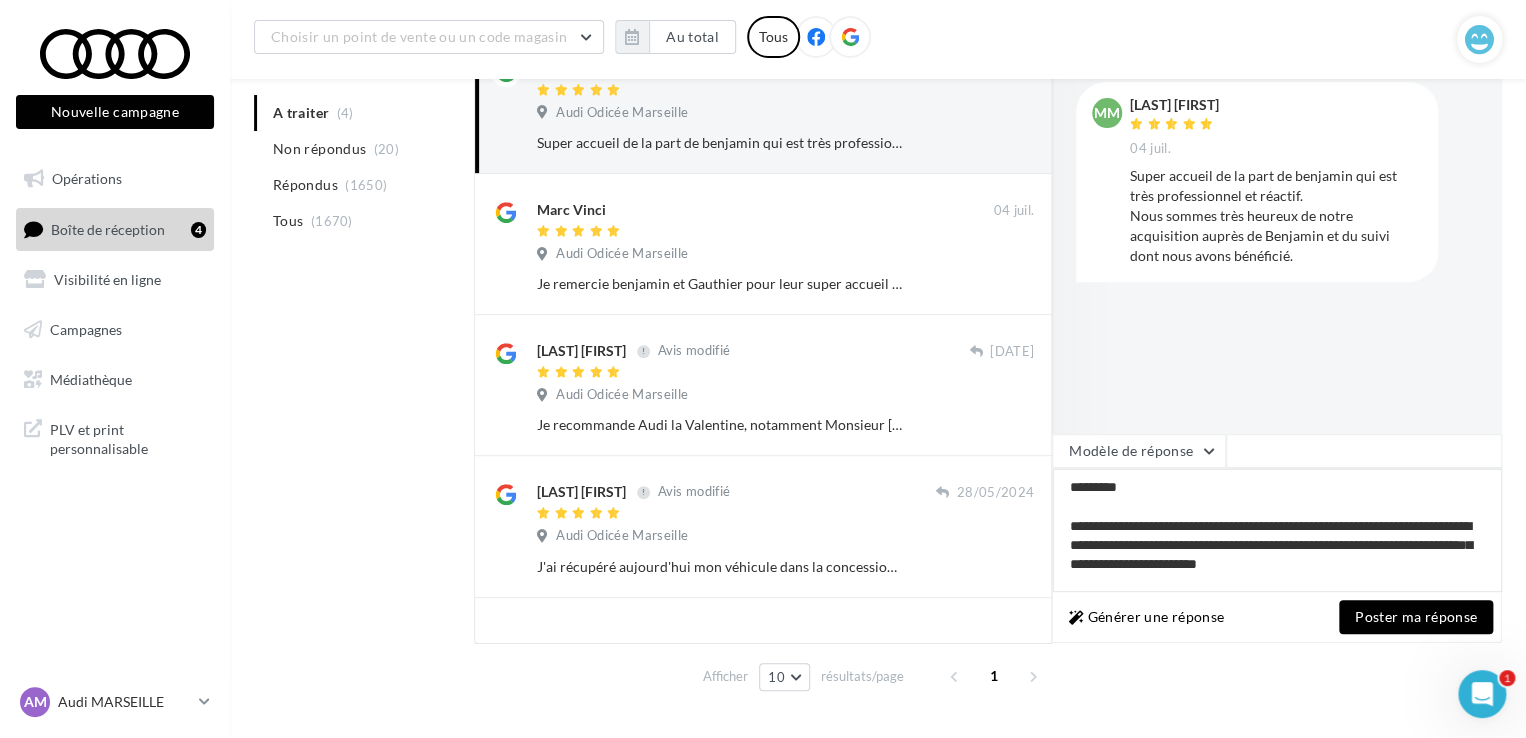 click on "**********" at bounding box center (1277, 530) 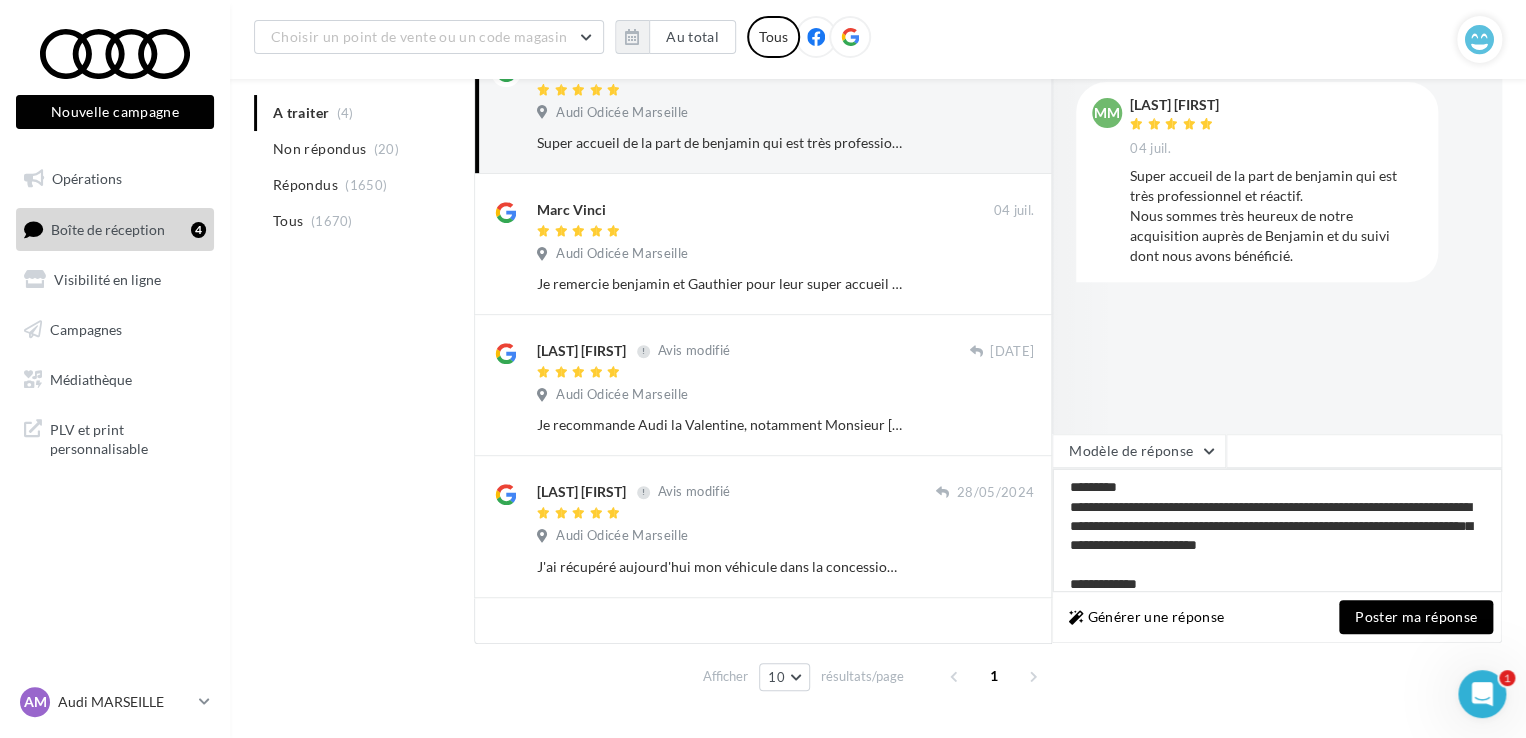 click on "**********" at bounding box center (1277, 530) 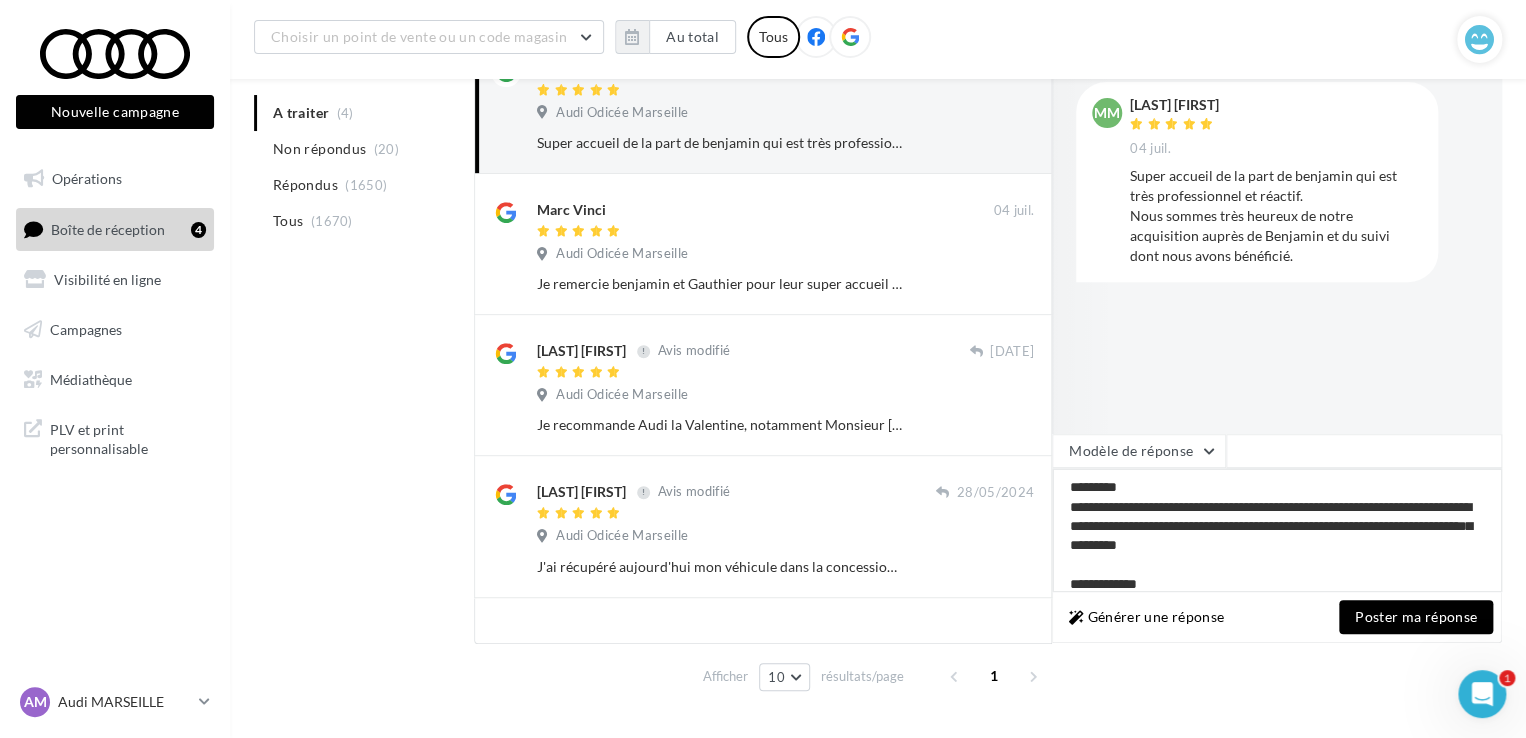 scroll, scrollTop: 341, scrollLeft: 0, axis: vertical 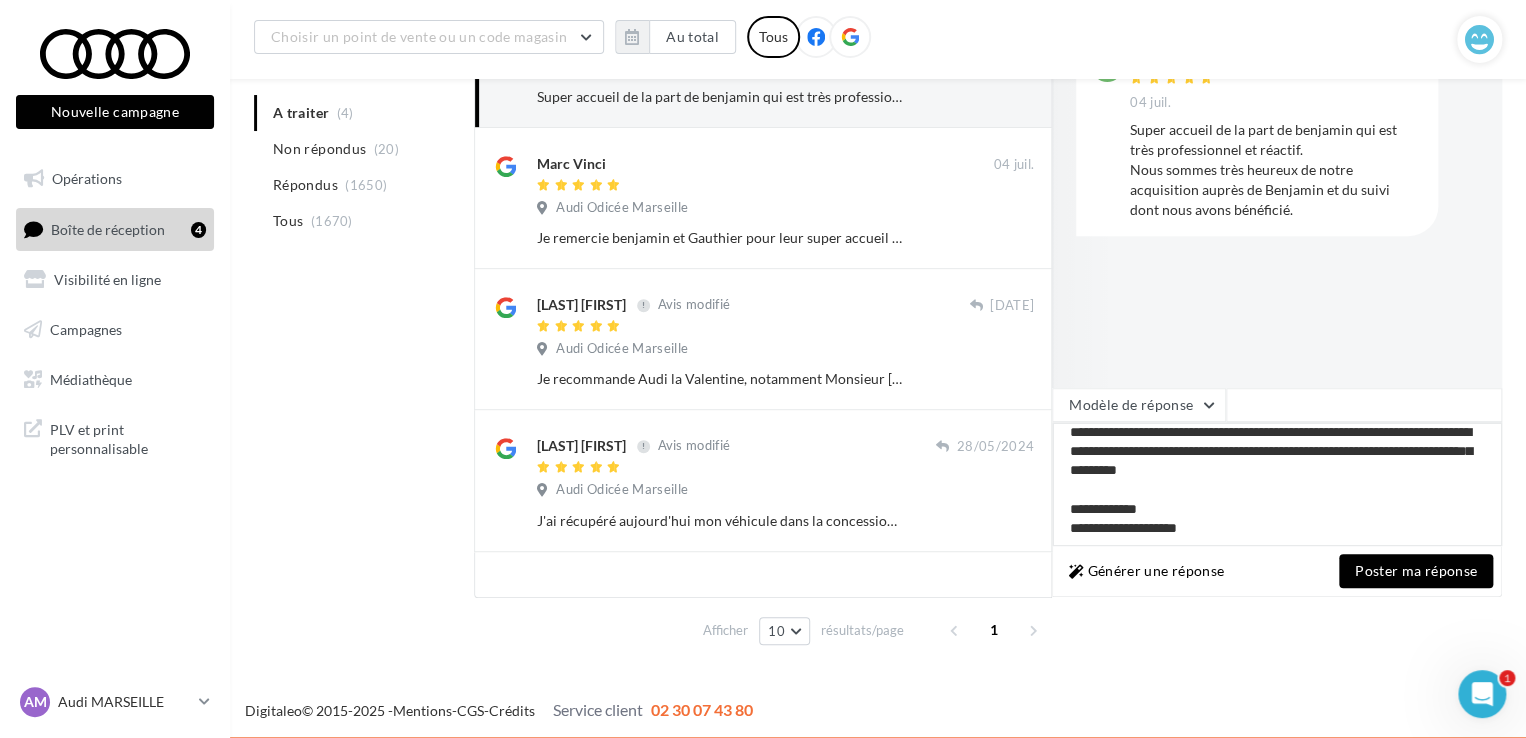 drag, startPoint x: 1146, startPoint y: 470, endPoint x: 1311, endPoint y: 474, distance: 165.04848 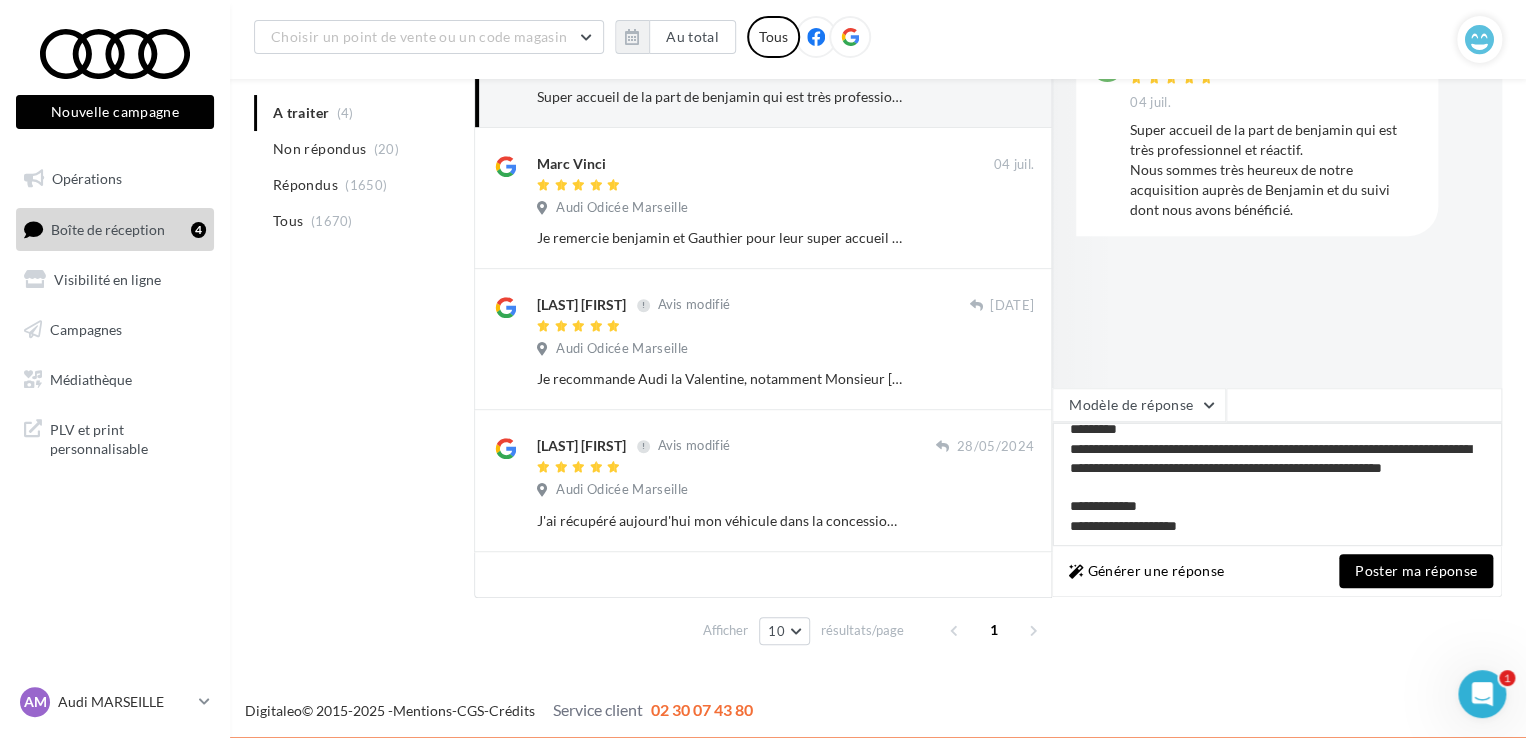type on "**********" 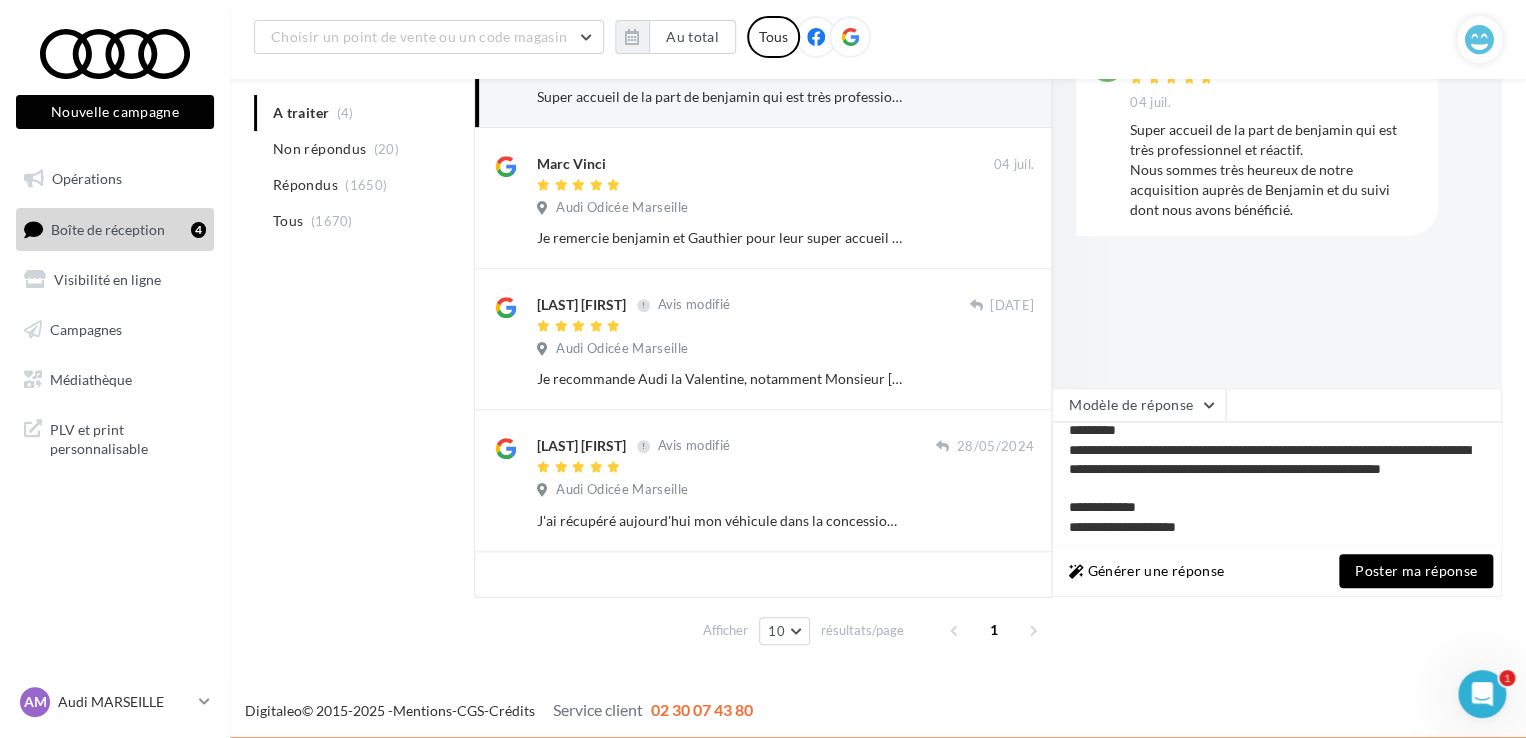 click on "Poster ma réponse" at bounding box center [1416, 571] 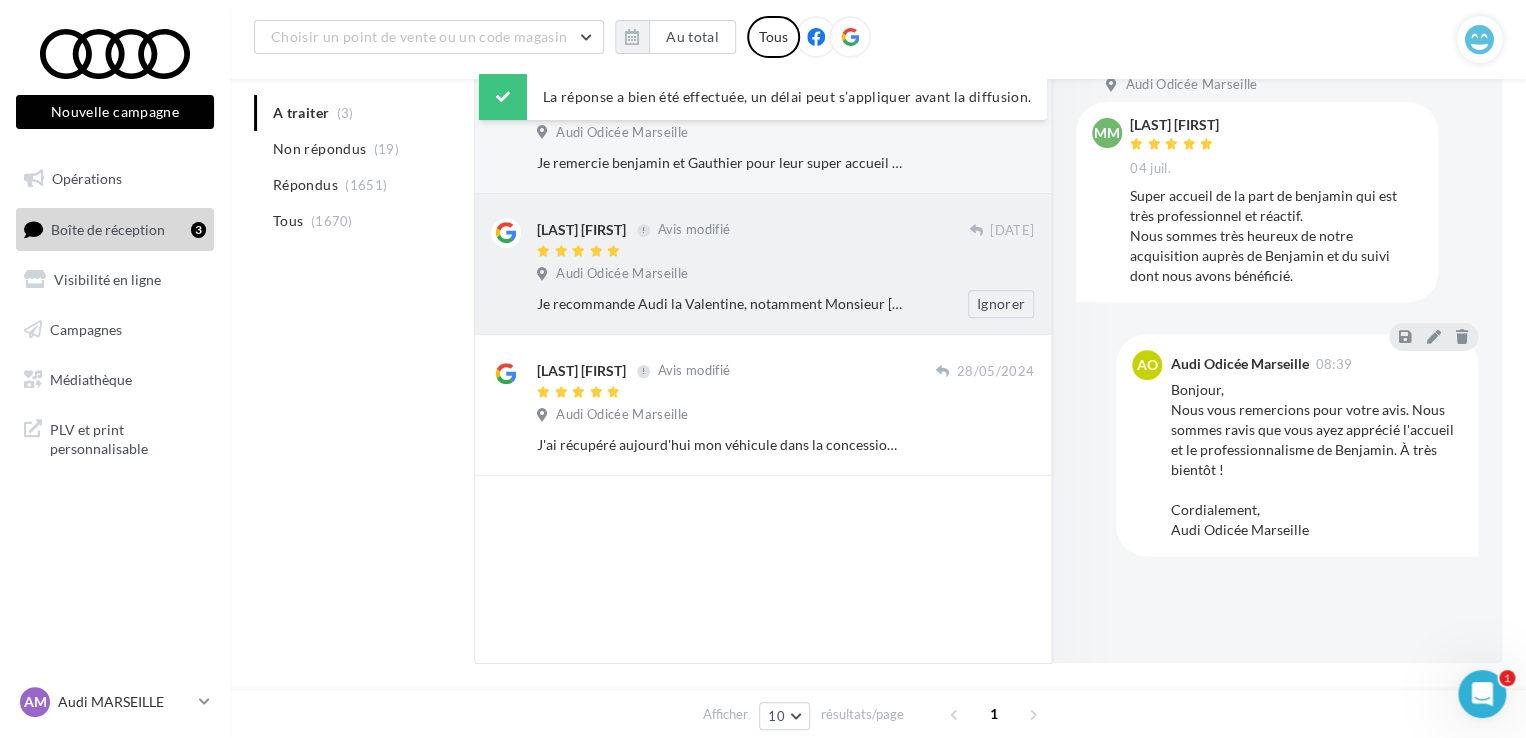 scroll, scrollTop: 240, scrollLeft: 0, axis: vertical 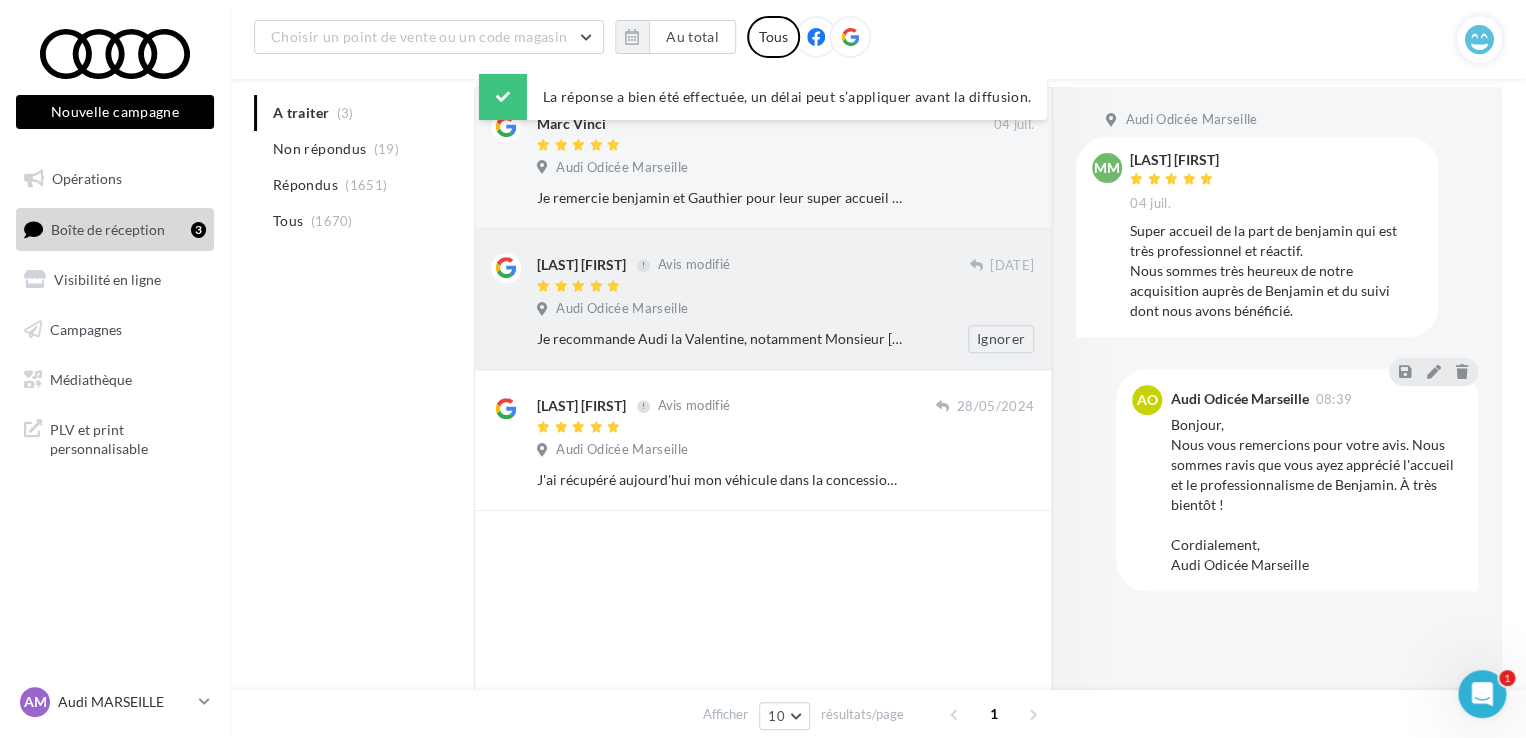 click on "[LAST] [FIRST]
Avis modifié
[DATE]
Audi Odicée Marseille
Je recommande Audi la Valentine, notamment Monsieur [LAST], Julien du service après-vente et Carla du service Rent qui se sont parfaitement bien occupés de mon dossier.
Ignorer" at bounding box center [763, 299] 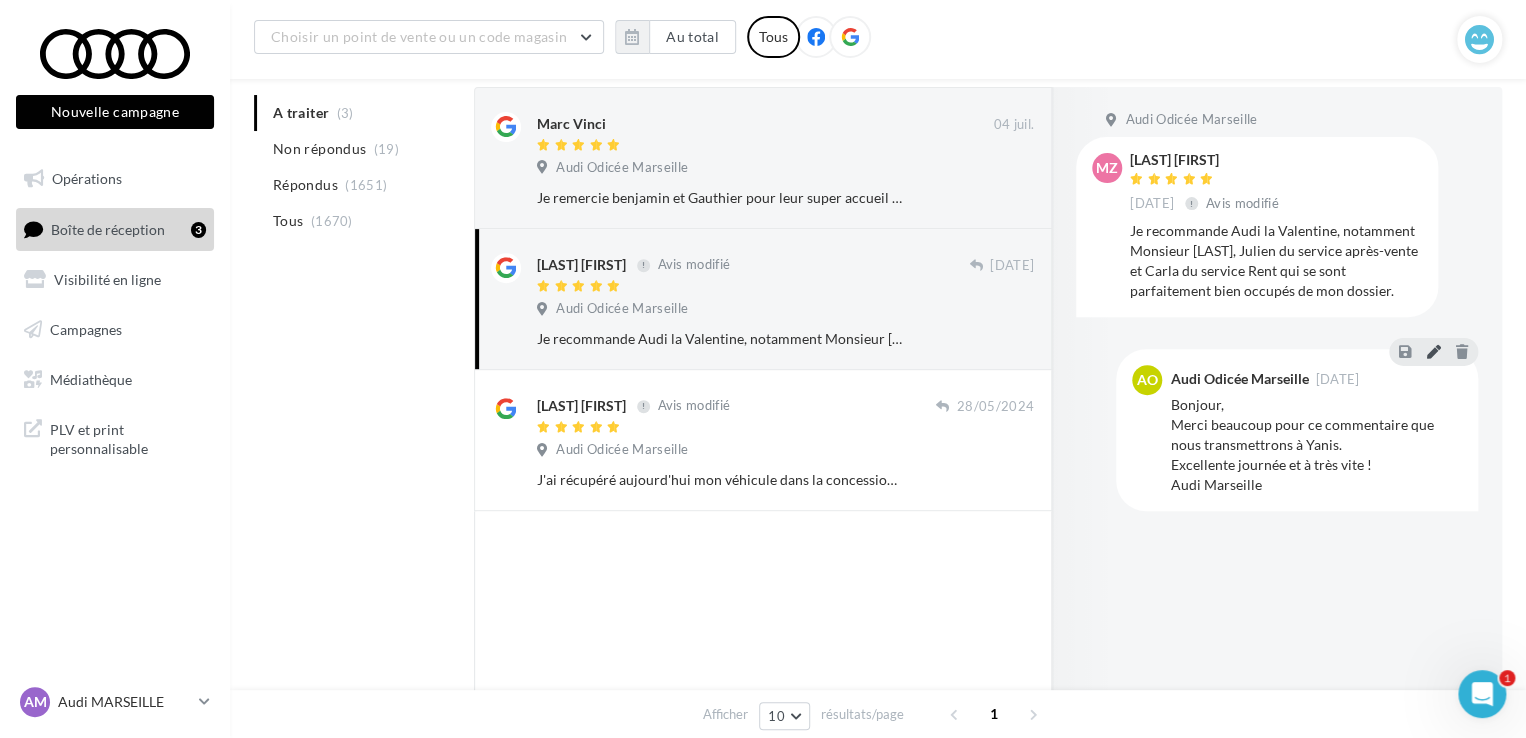 click at bounding box center [1433, 351] 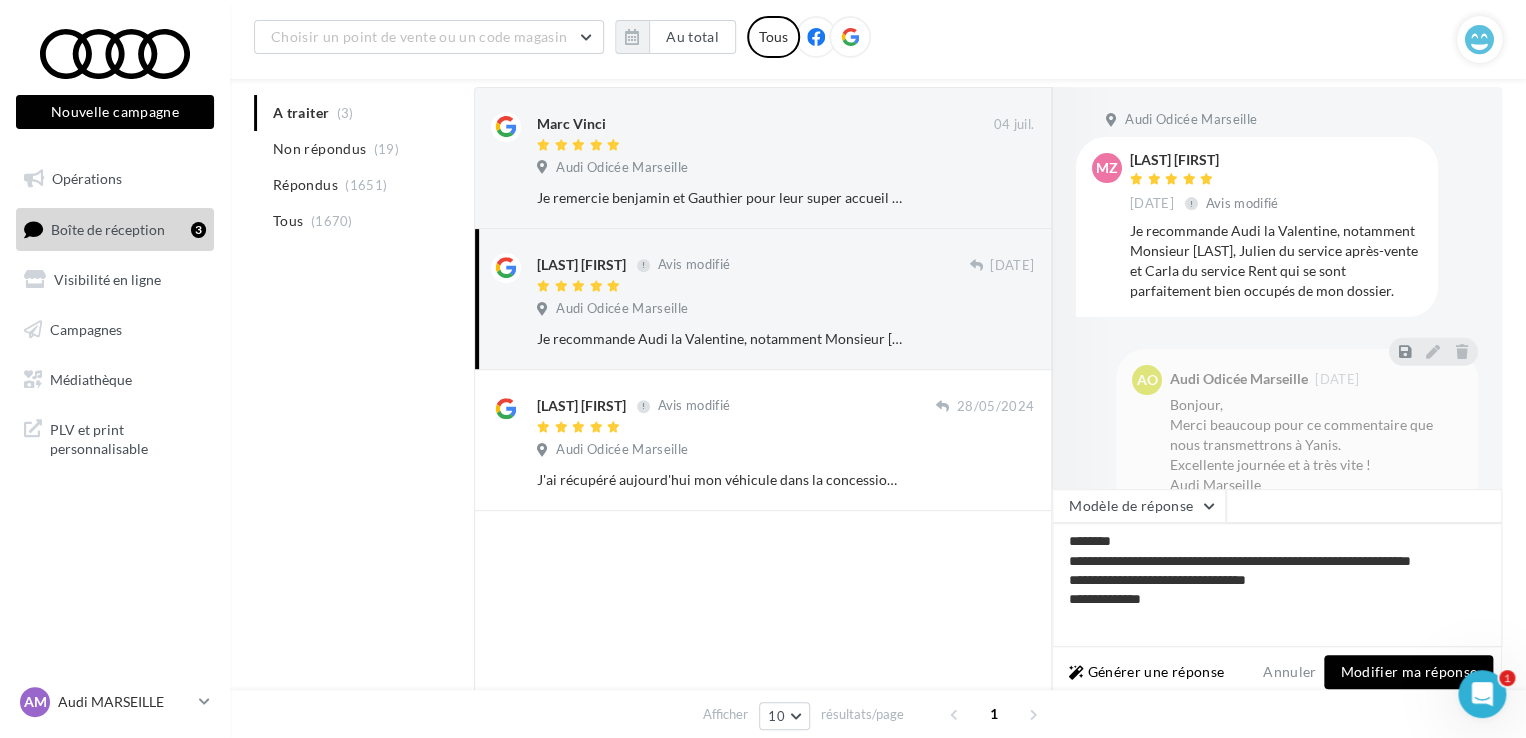 drag, startPoint x: 1188, startPoint y: 619, endPoint x: 1020, endPoint y: 531, distance: 189.65231 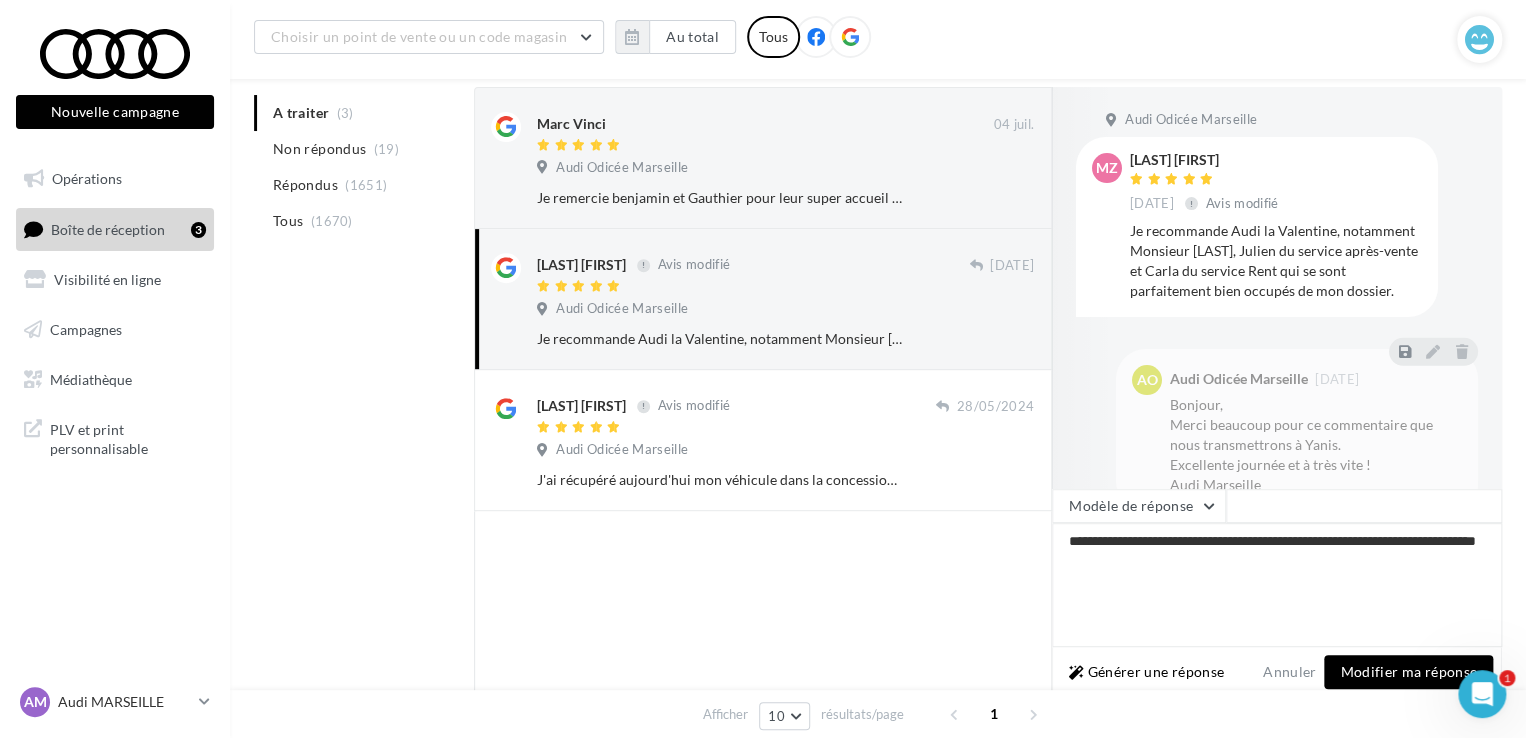 type on "**********" 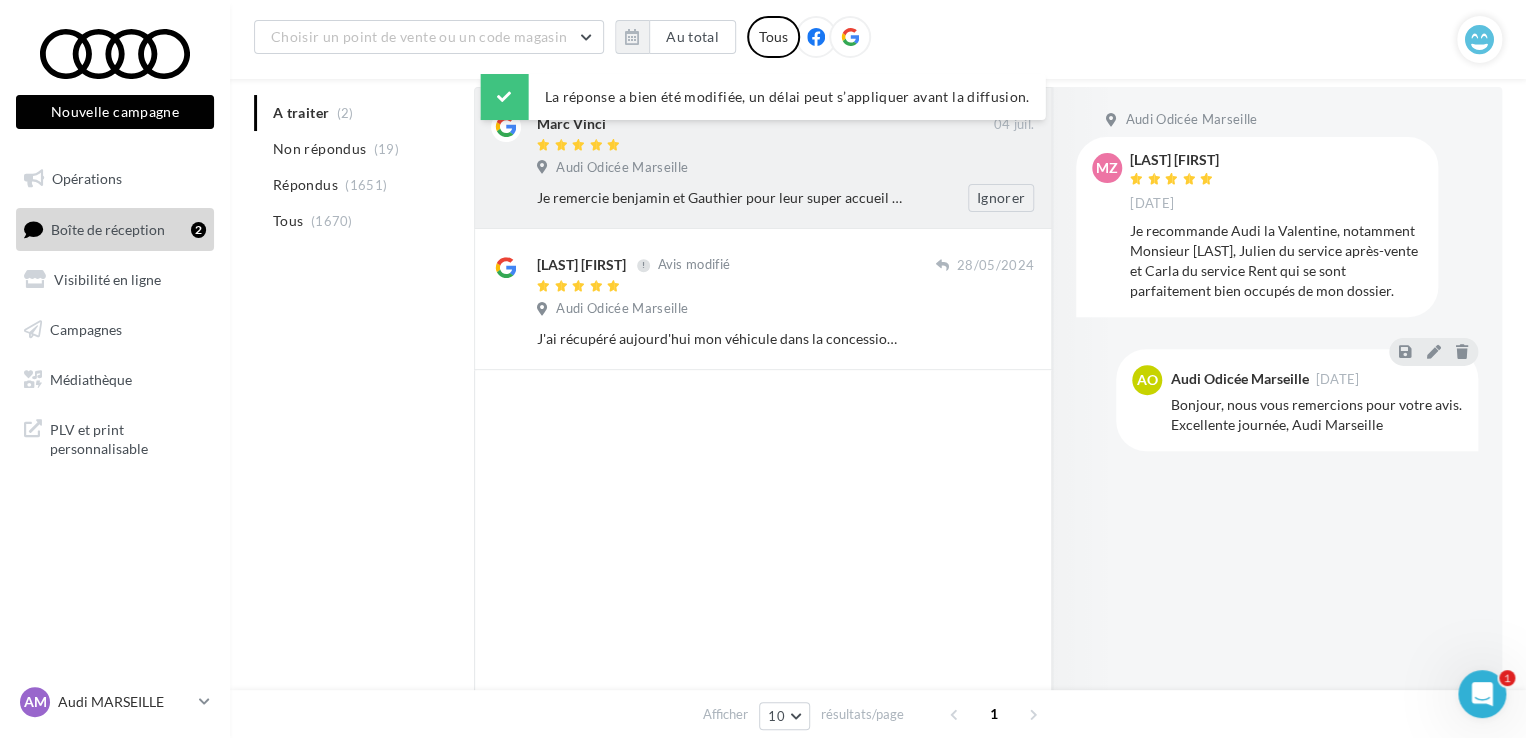 click on "Je remercie benjamin et Gauthier pour leur super accueil et leurs professionnalisme!
Je les recommande à 1000%" at bounding box center [720, 198] 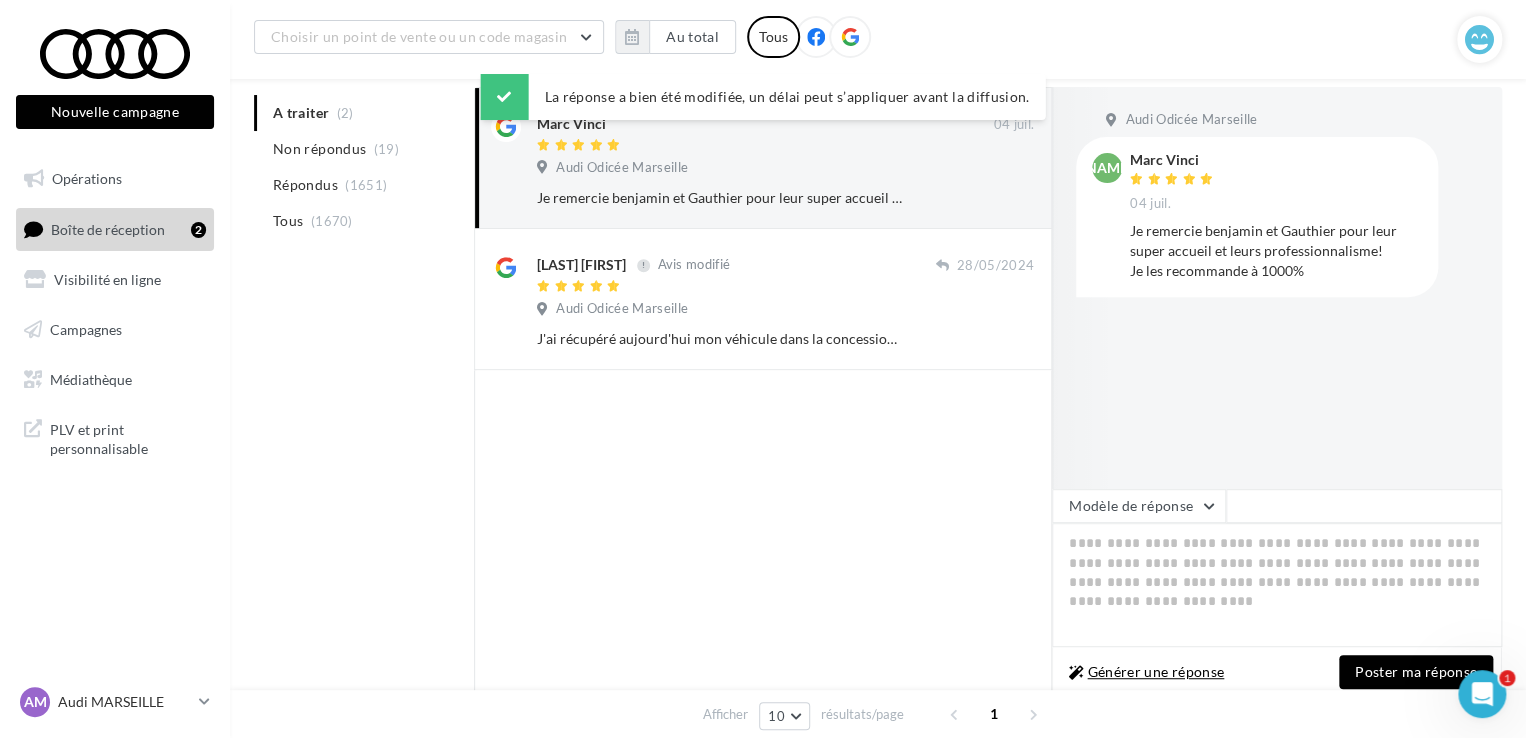 click on "Générer une réponse" at bounding box center [1146, 672] 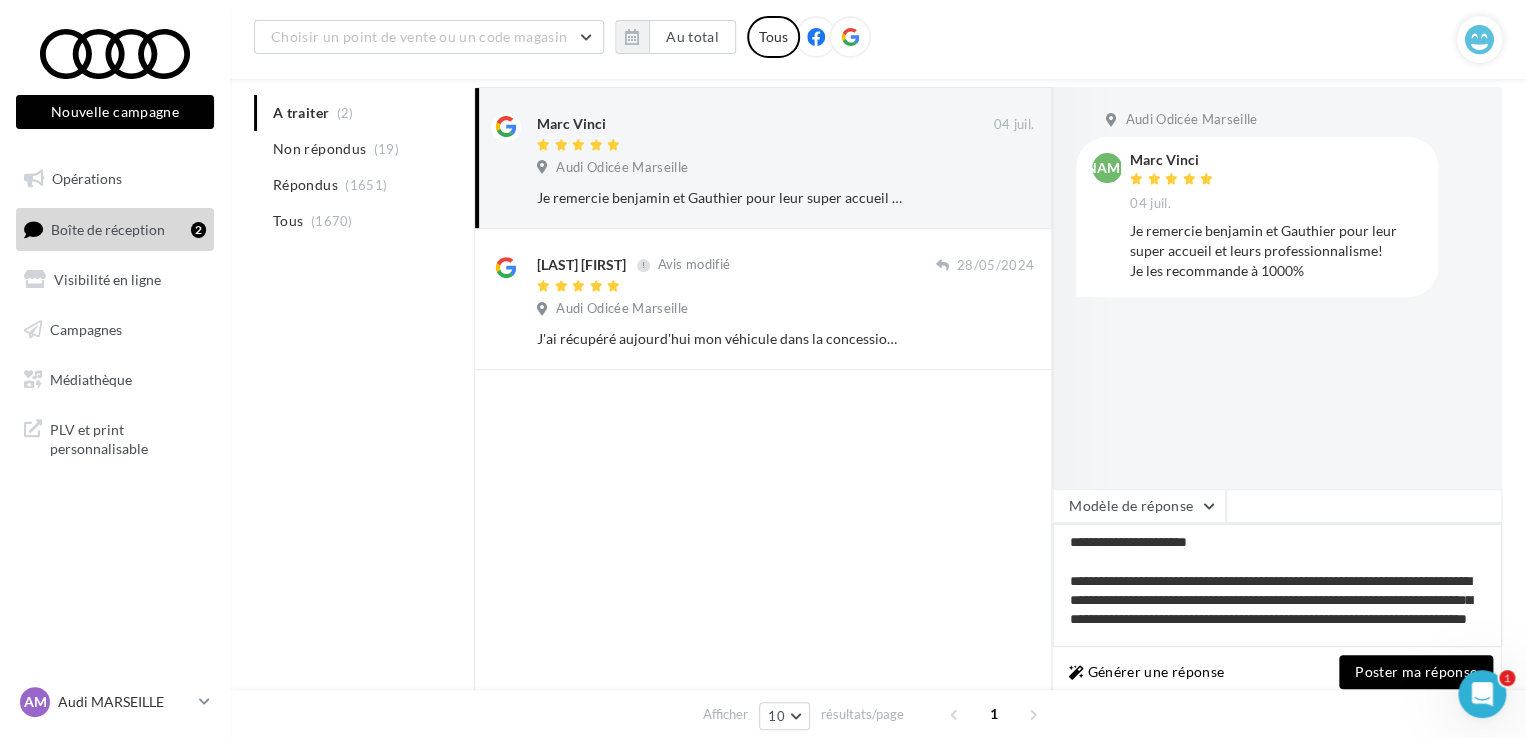 click on "**********" at bounding box center [1277, 585] 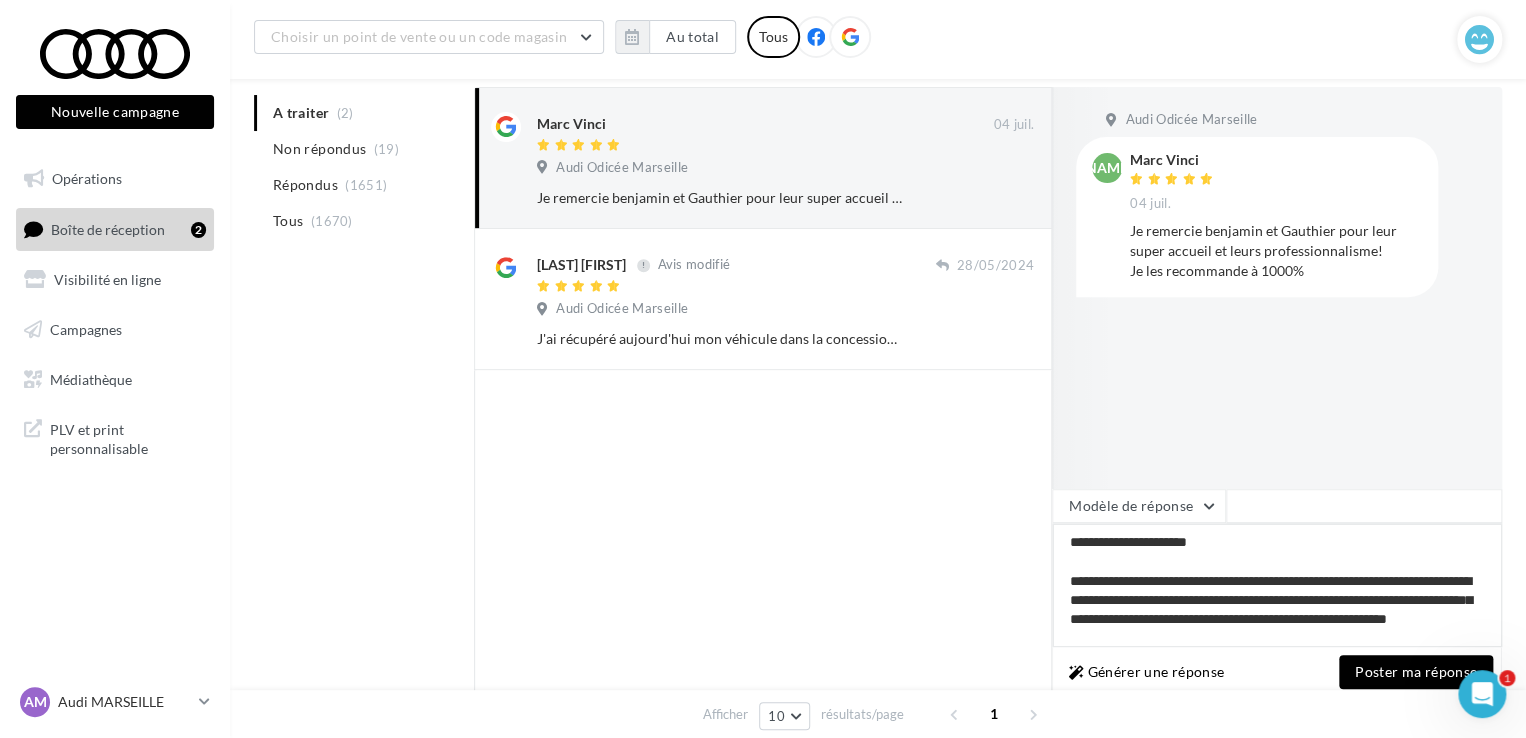 drag, startPoint x: 1206, startPoint y: 596, endPoint x: 1316, endPoint y: 622, distance: 113.03097 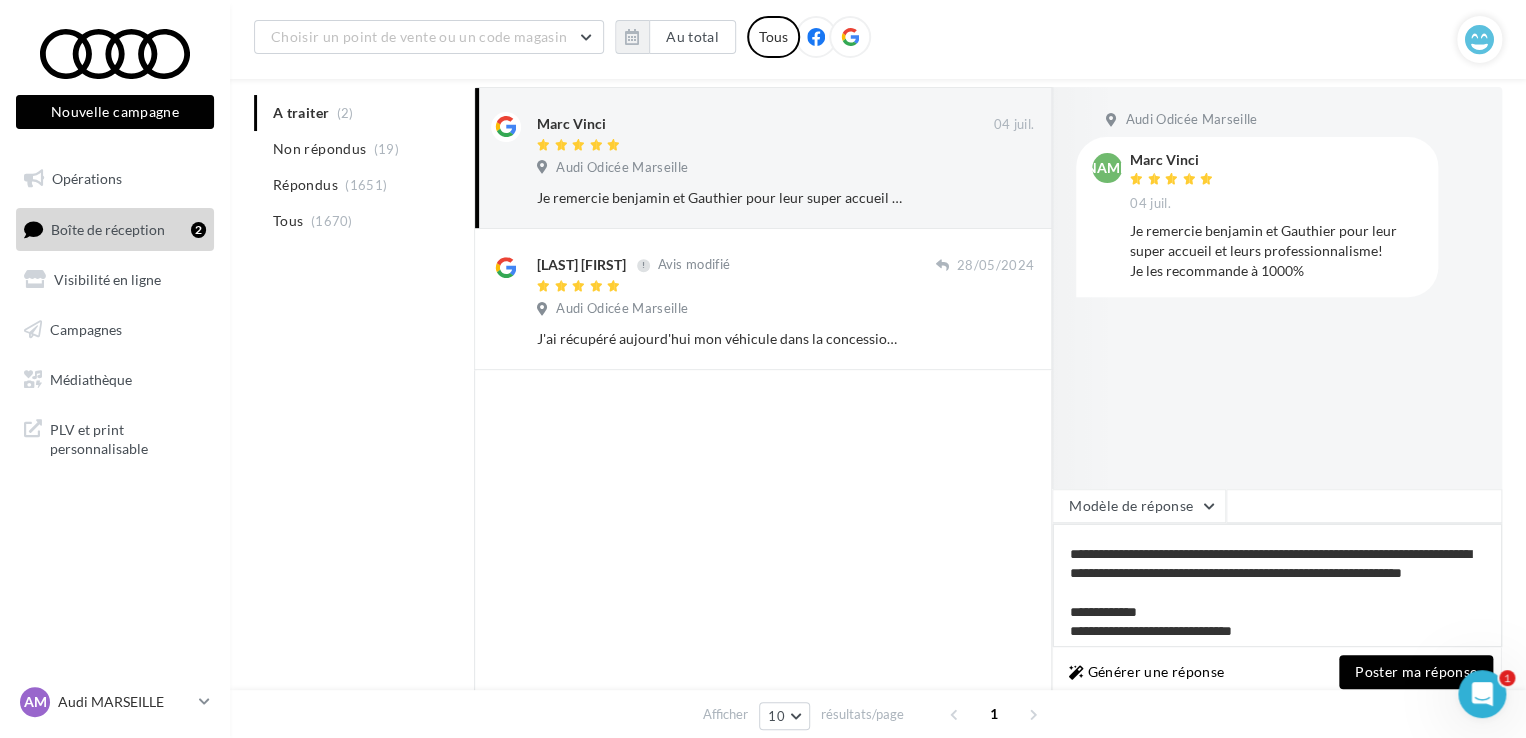 scroll, scrollTop: 48, scrollLeft: 0, axis: vertical 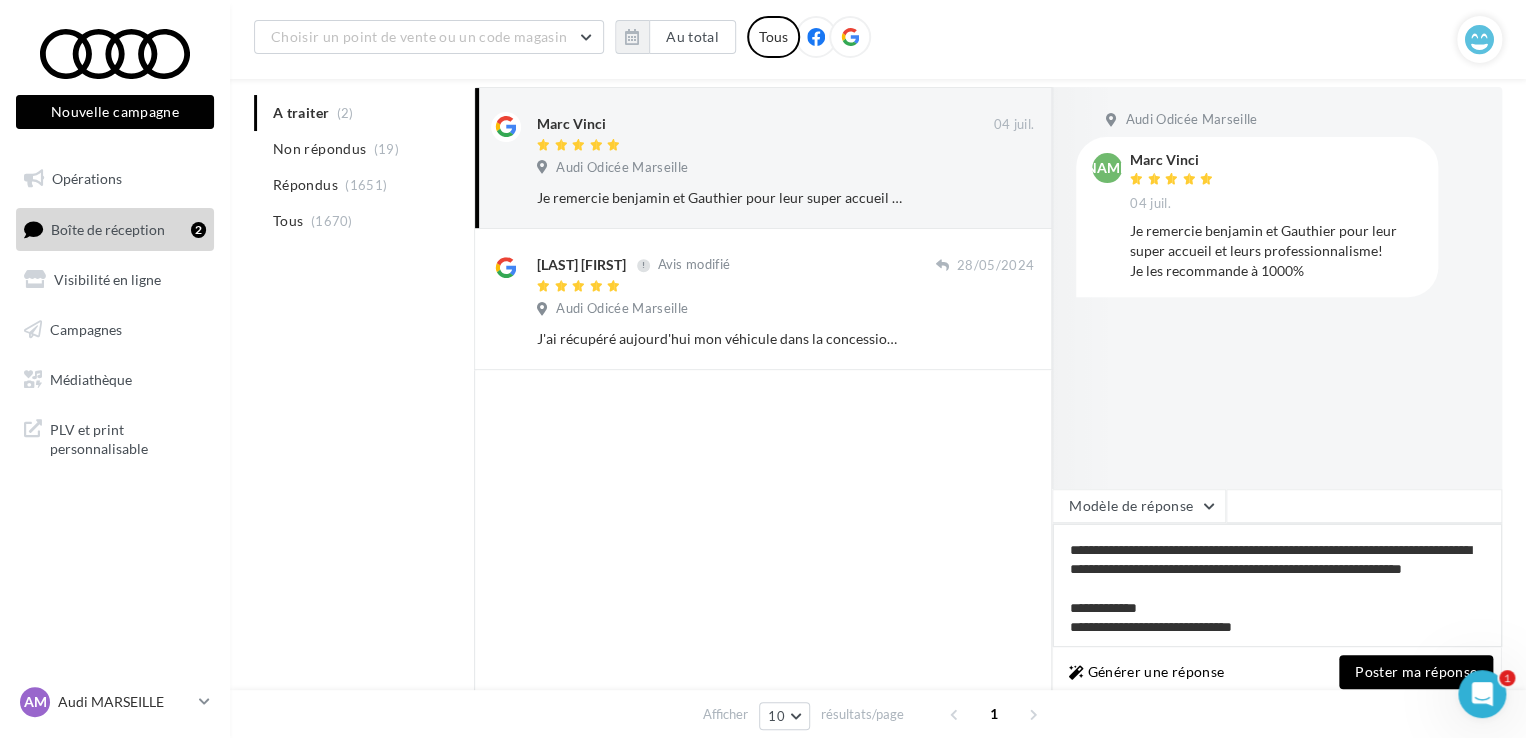 type on "**********" 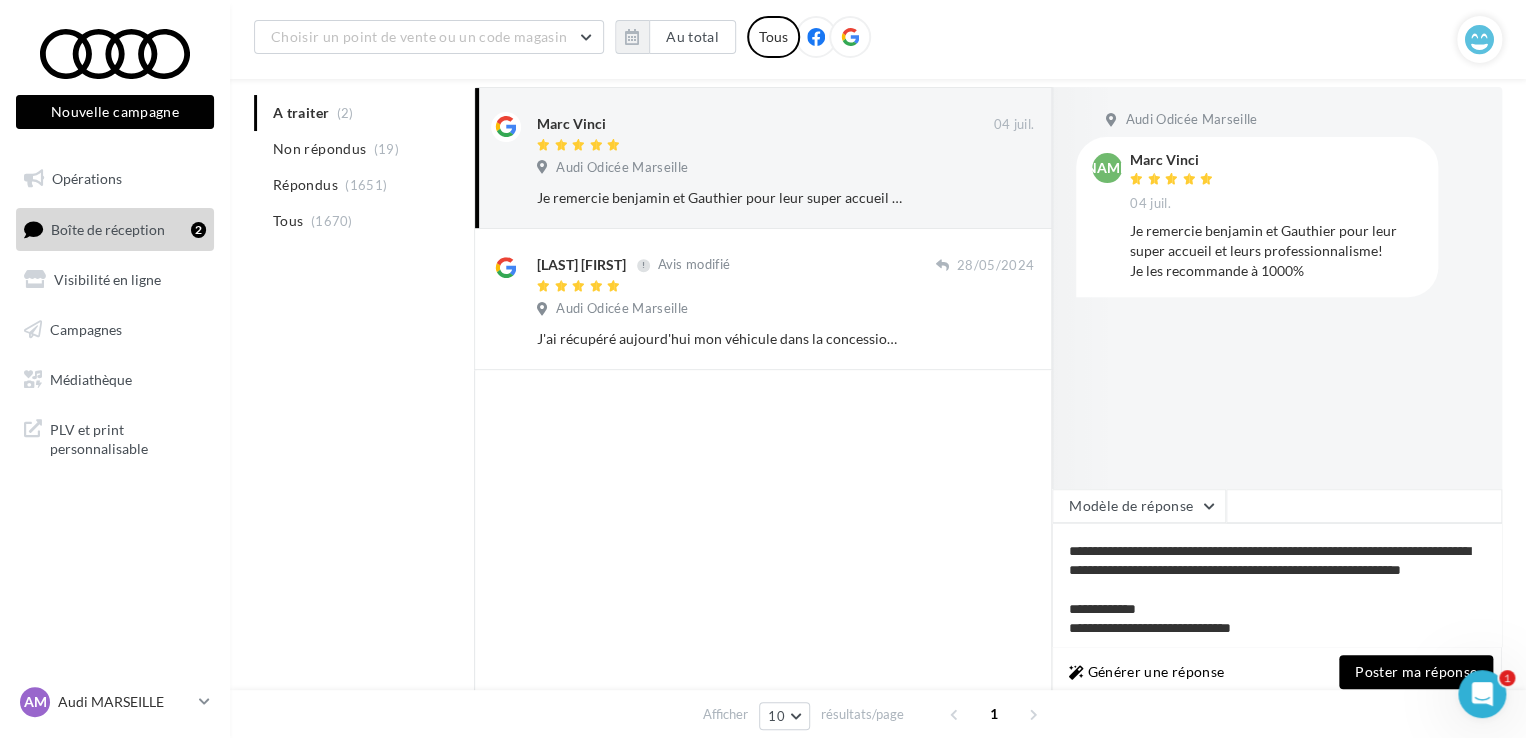 click on "Poster ma réponse" at bounding box center (1416, 672) 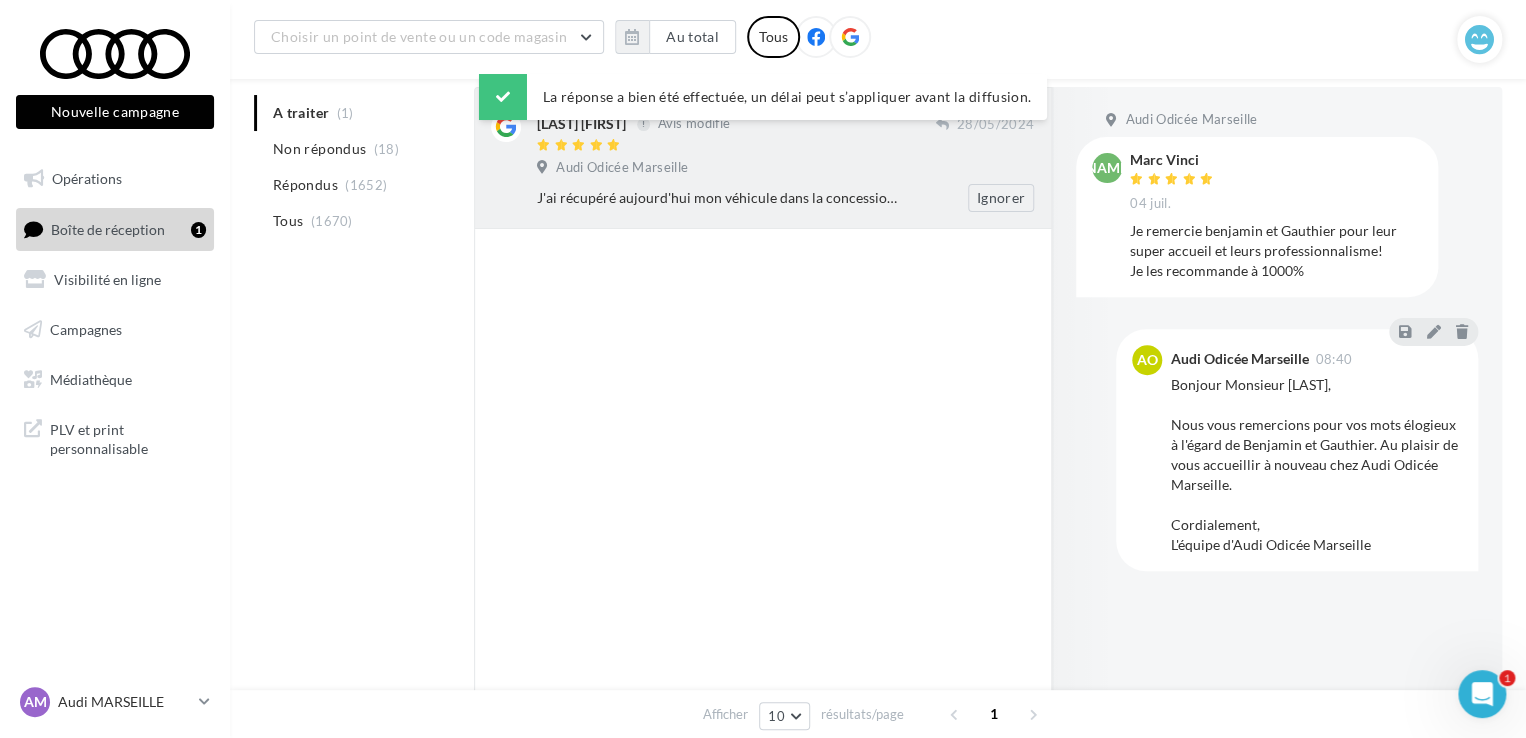 click on "J'ai récupéré aujourd'hui mon véhicule dans la concession Audi de Marseille.
Je remercie Julien d'avoir essayé de nouveau de régler ce problème, et de me tenir au courant dès que la prochaine mise à jour complète sera mise à disposition par Audi, en espérant que cela ne dure pas trop longtemps, car cela fait maintenant 6 mois que je n'ai plus aucune fonctionnalité de navigation, main libre, accès au véhicule depuis l'application Audi.
Je remercie également, tout particulièrement Carla pour son accueil, sa gentillesse, ses compétences et son professionnalisme, toujours parfaite dans la gestion des véhicules de prêt au client.
Sans oublier Mme [LAST], toujours très prévenante à l'arrivée en concession." at bounding box center (720, 198) 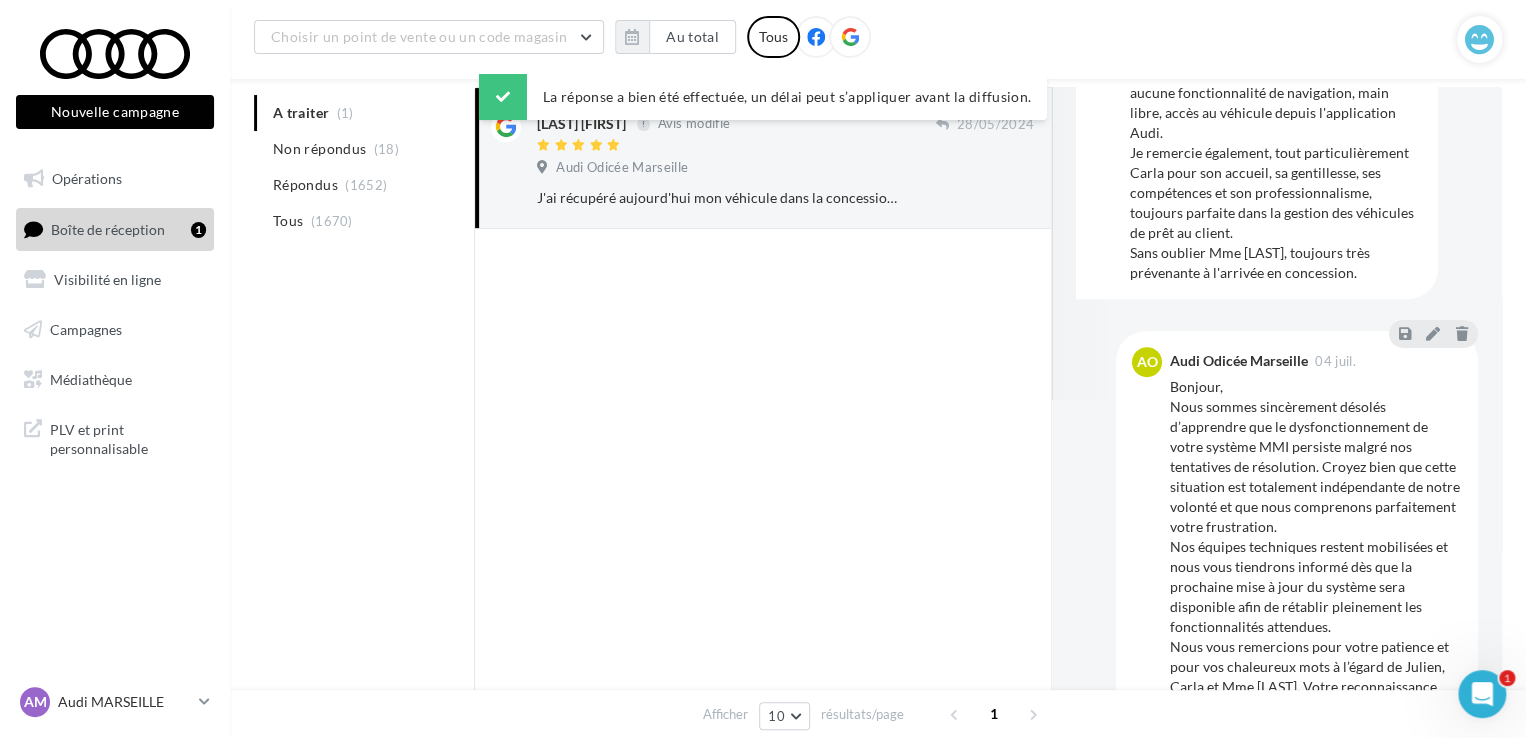 scroll, scrollTop: 300, scrollLeft: 0, axis: vertical 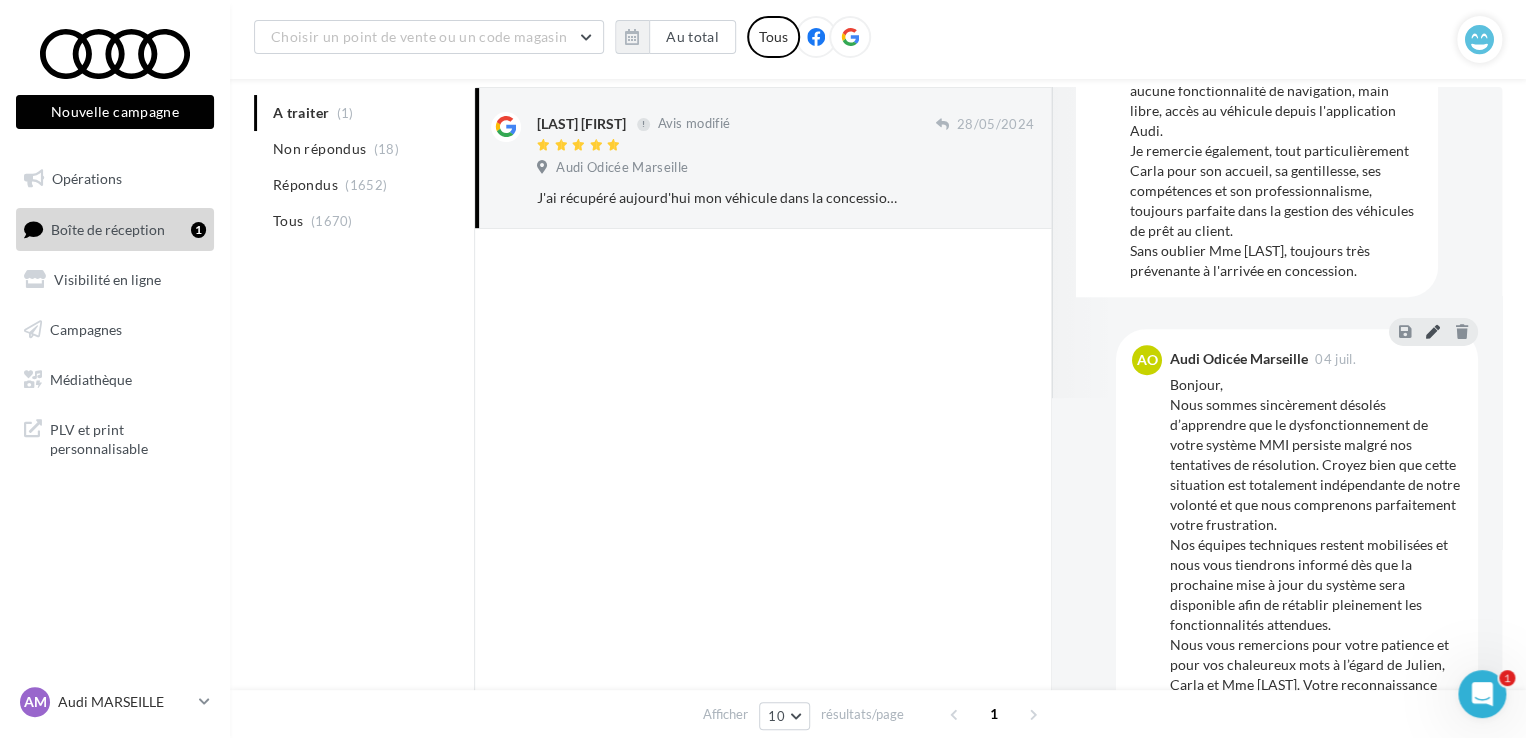 click at bounding box center [1433, 331] 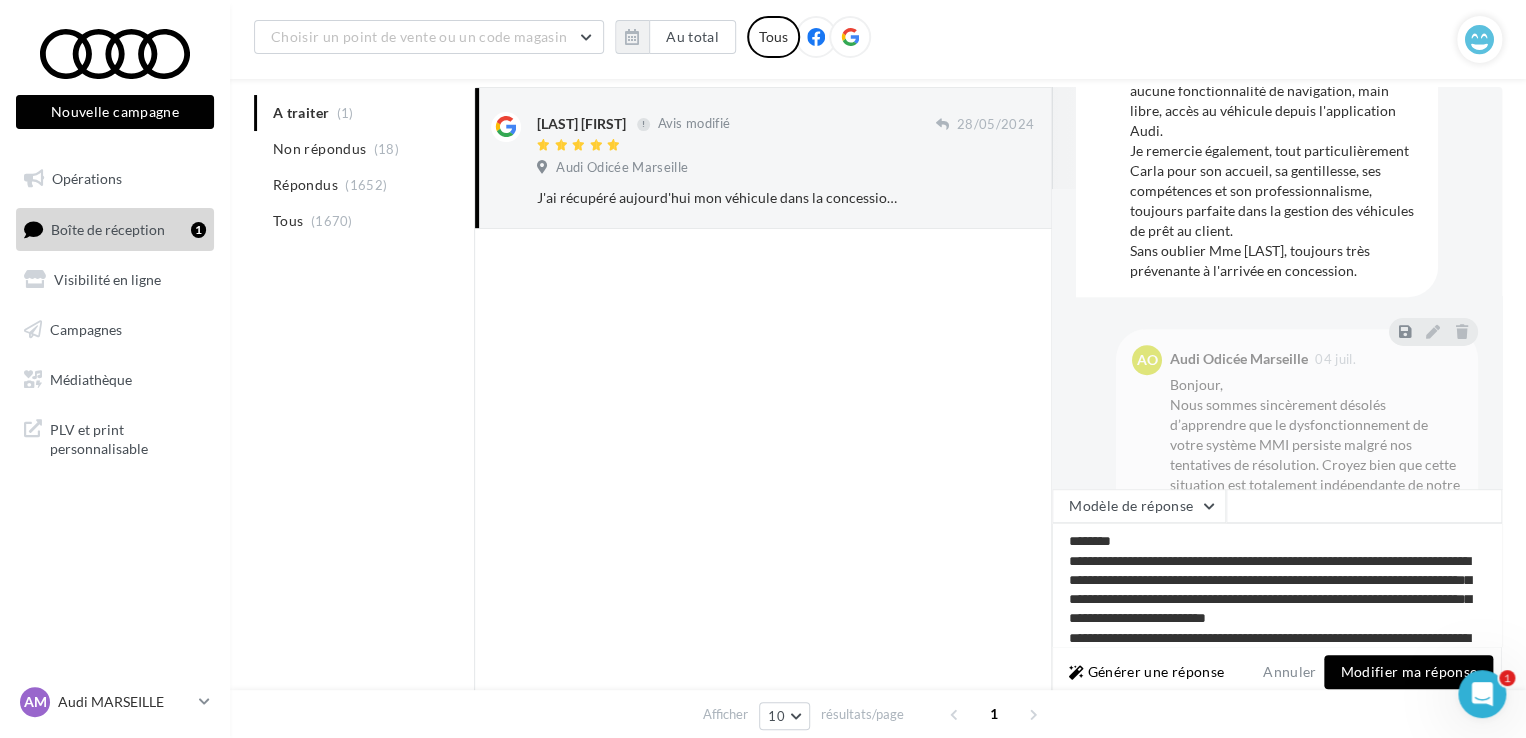 scroll, scrollTop: 184, scrollLeft: 0, axis: vertical 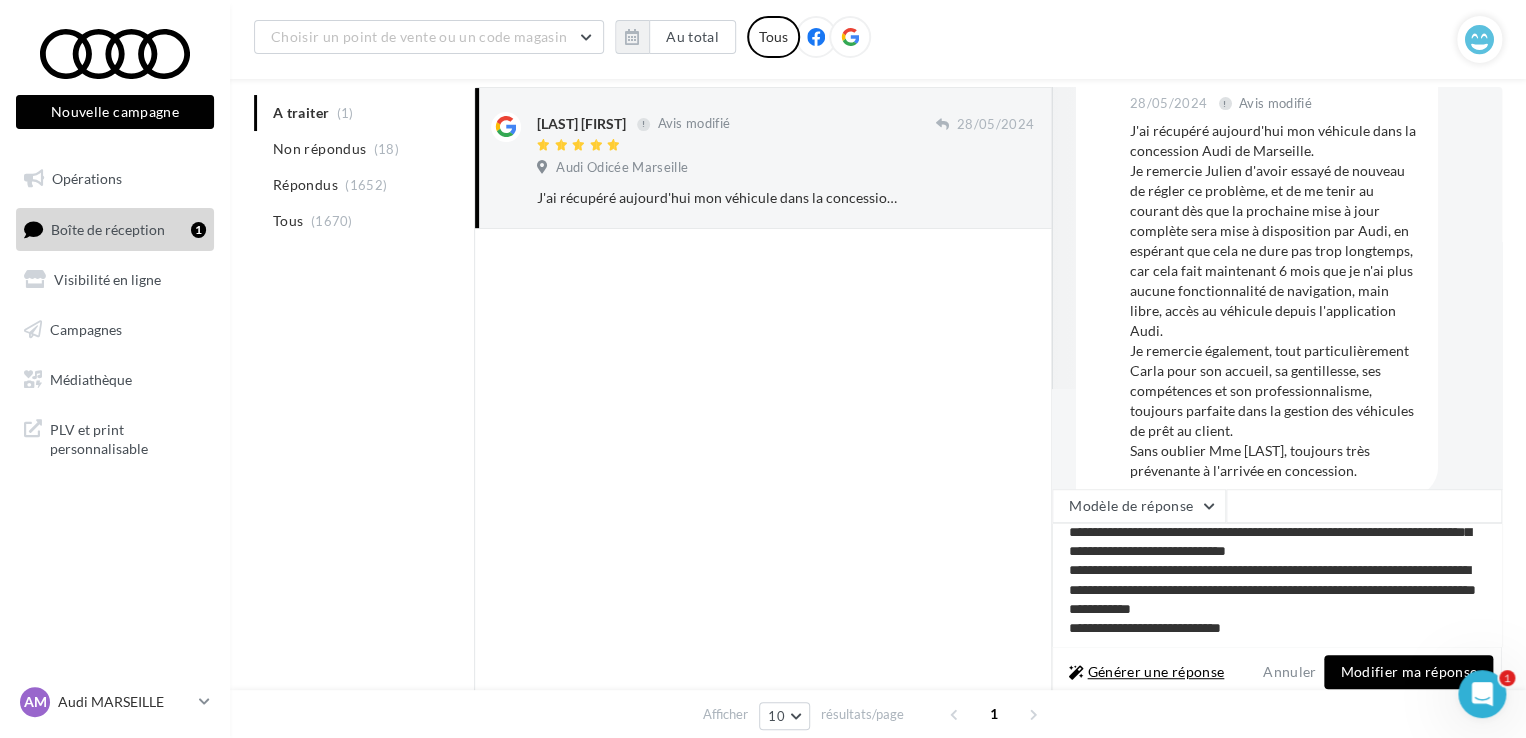 click on "Générer une réponse" at bounding box center [1146, 672] 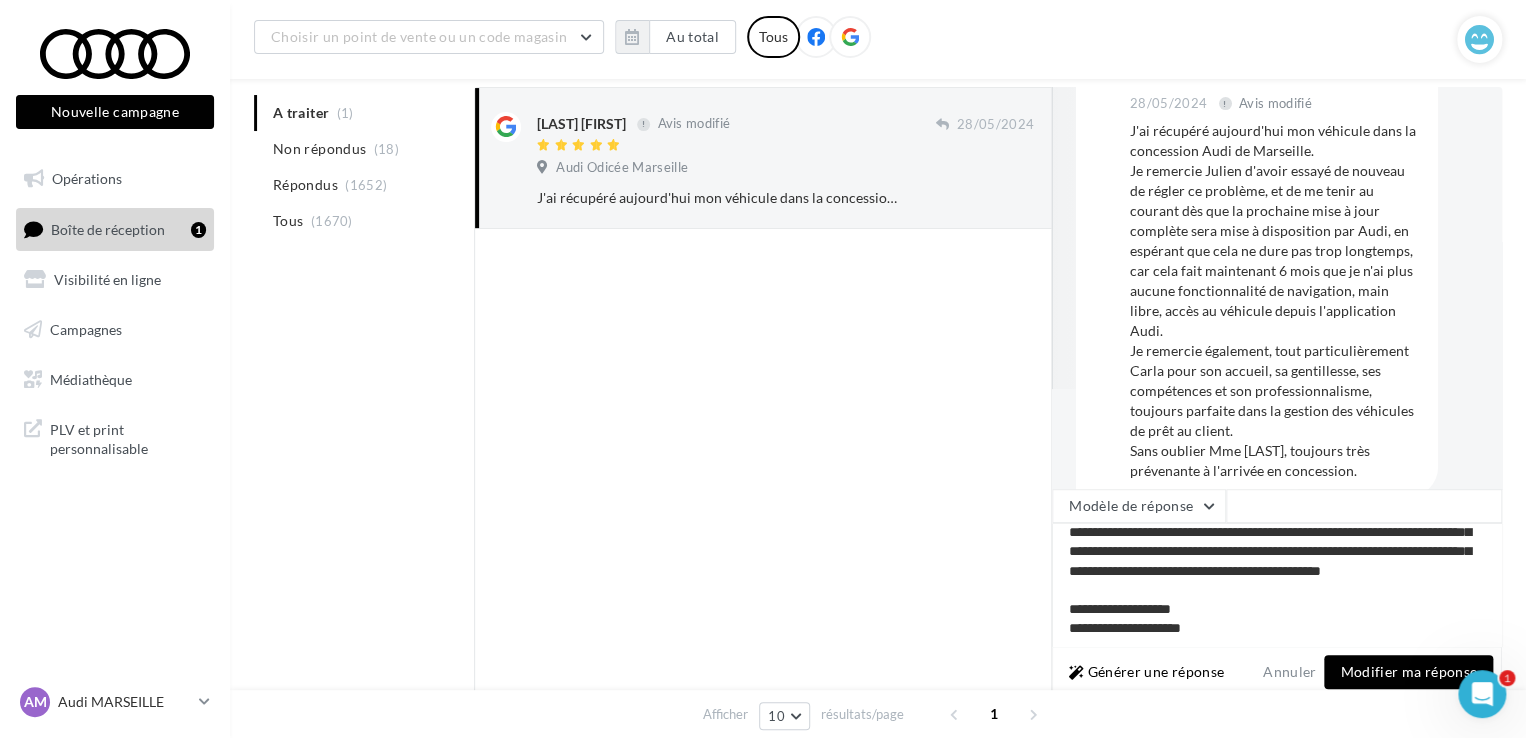 scroll, scrollTop: 0, scrollLeft: 0, axis: both 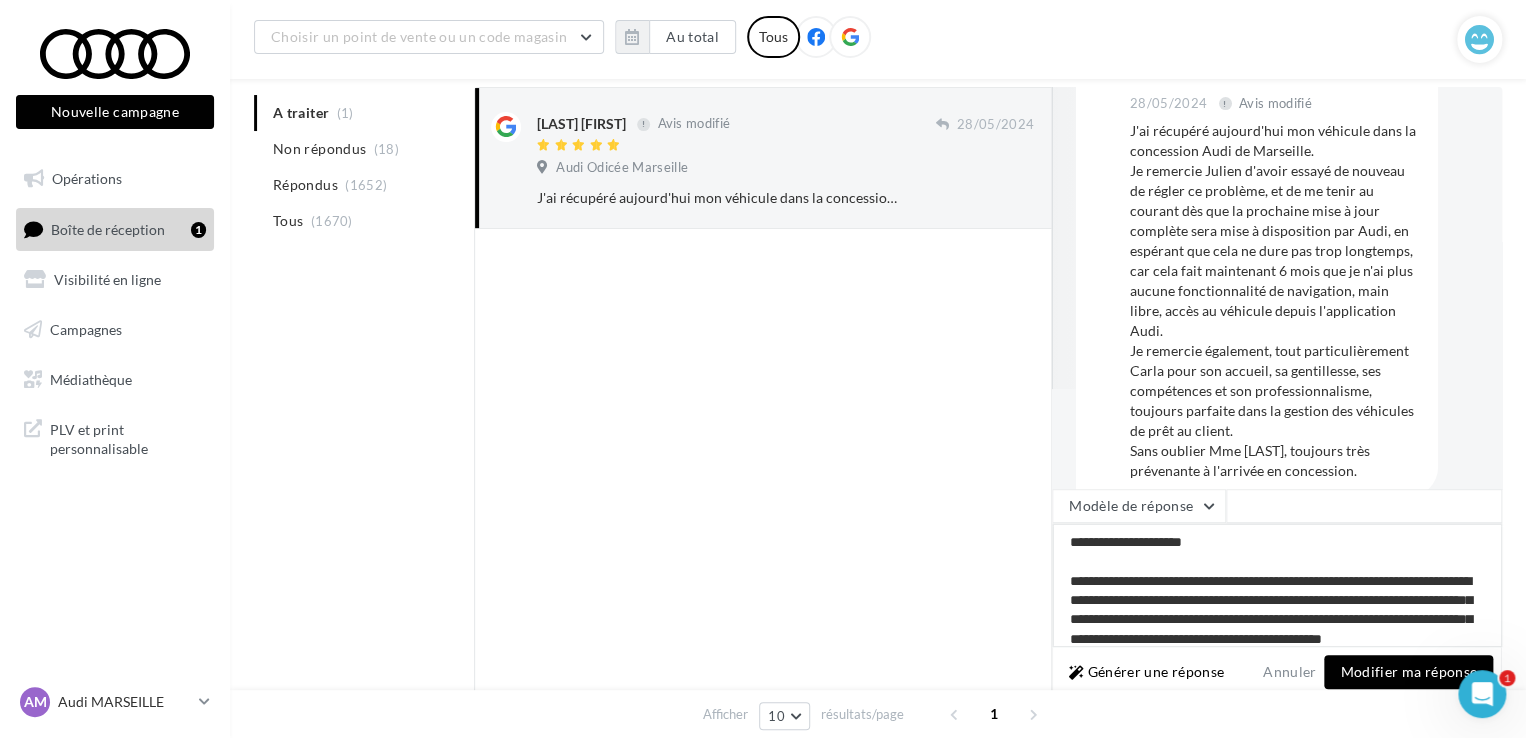 click on "**********" at bounding box center (1277, 585) 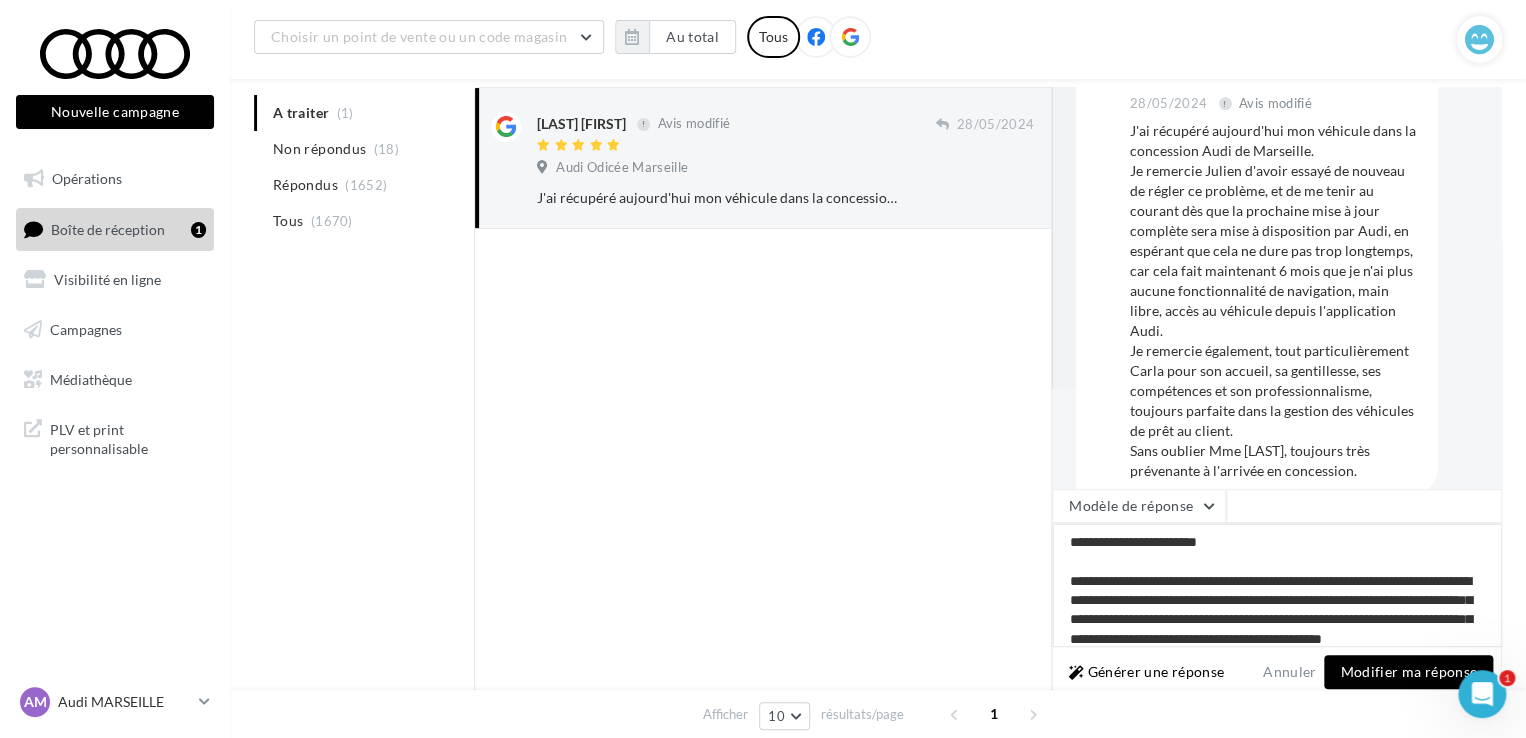 click on "**********" at bounding box center (1277, 585) 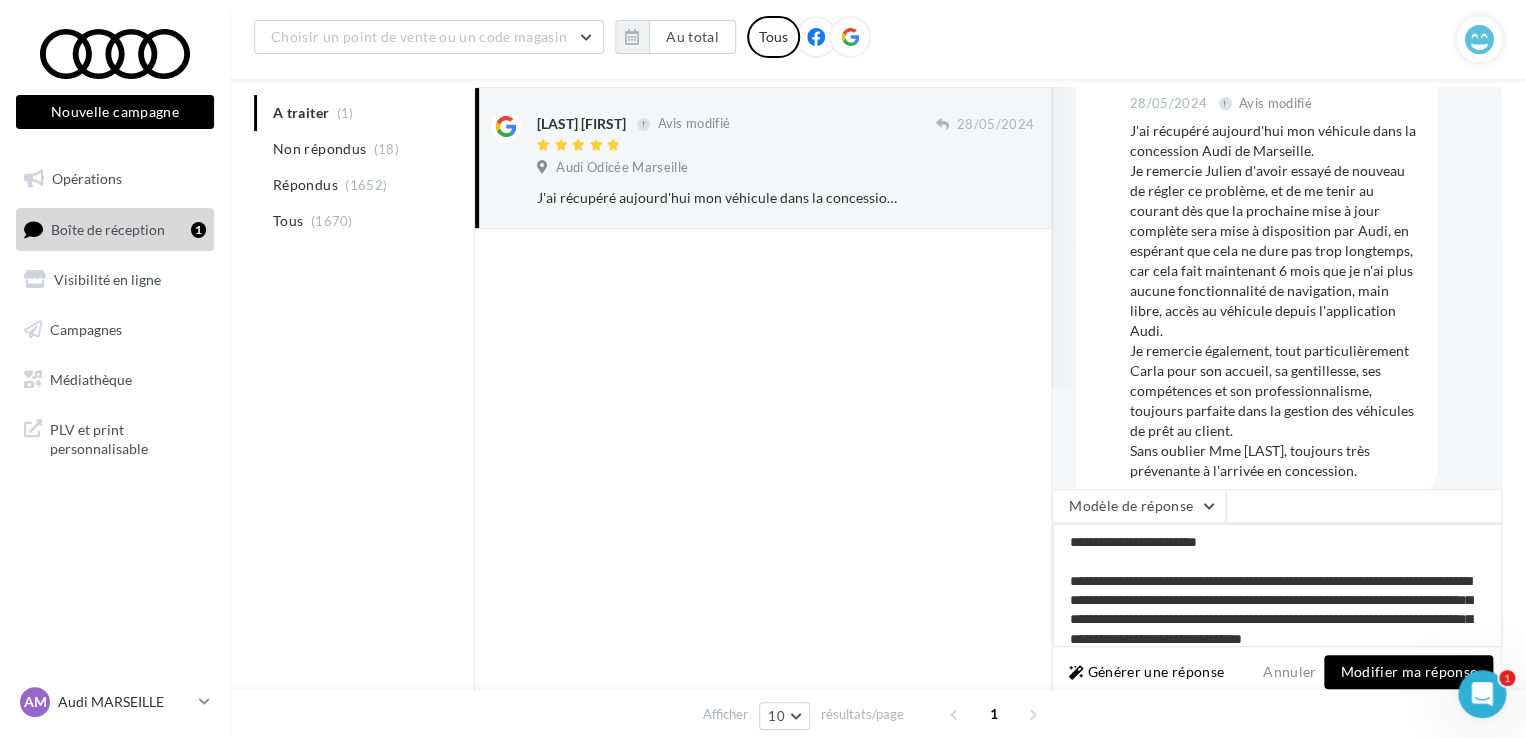 drag, startPoint x: 1283, startPoint y: 601, endPoint x: 1427, endPoint y: 596, distance: 144.08678 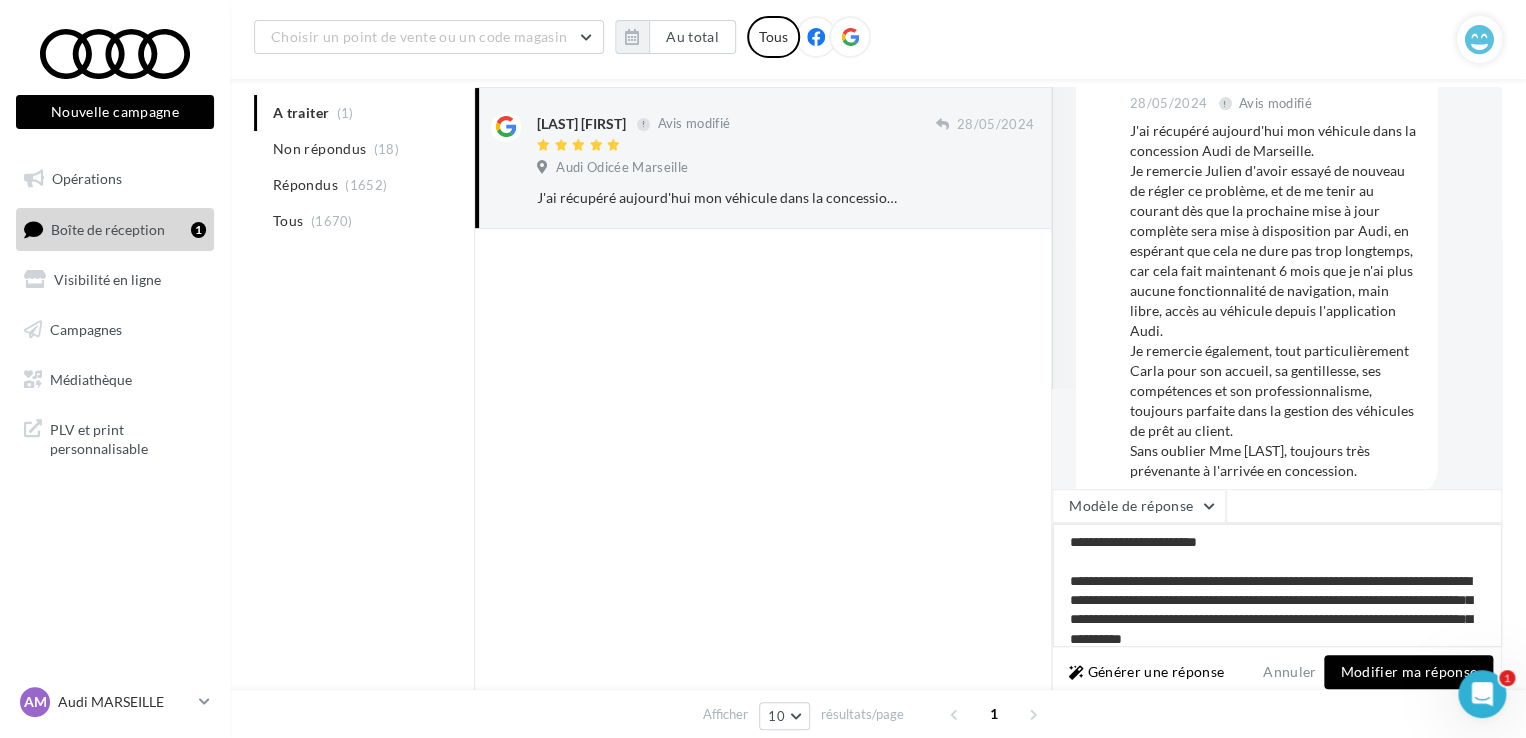 scroll, scrollTop: 68, scrollLeft: 0, axis: vertical 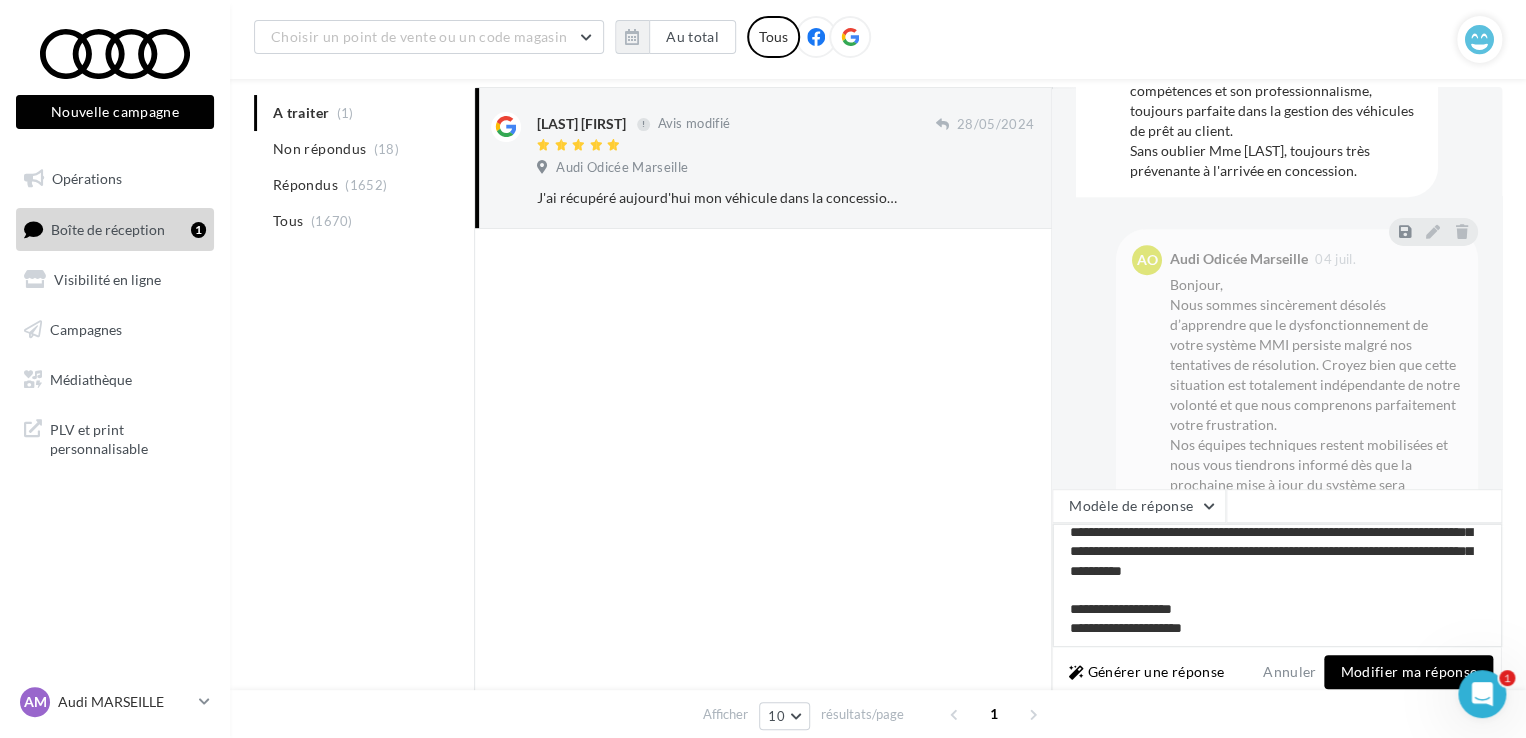 type on "**********" 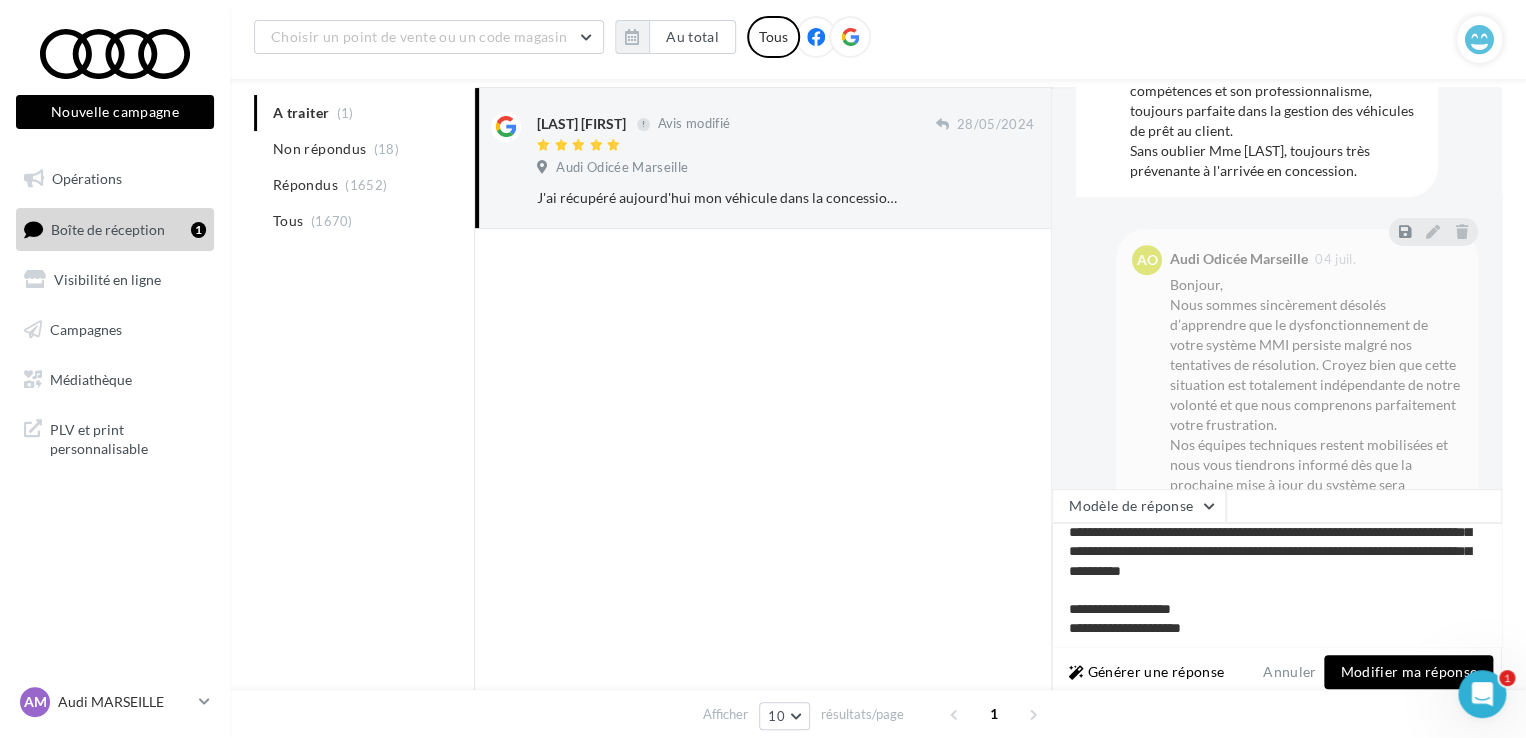 click on "Modifier ma réponse" at bounding box center (1408, 672) 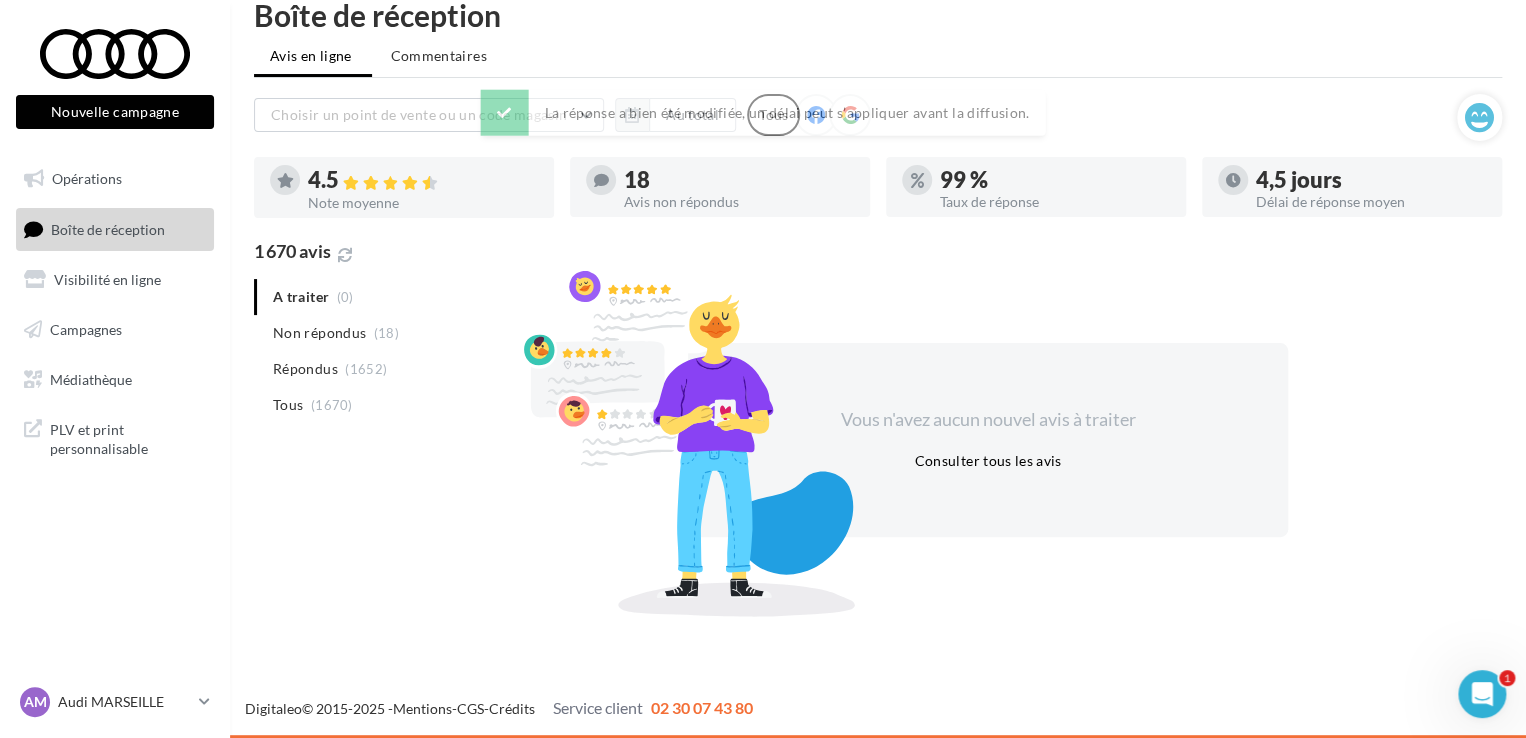 scroll, scrollTop: 32, scrollLeft: 0, axis: vertical 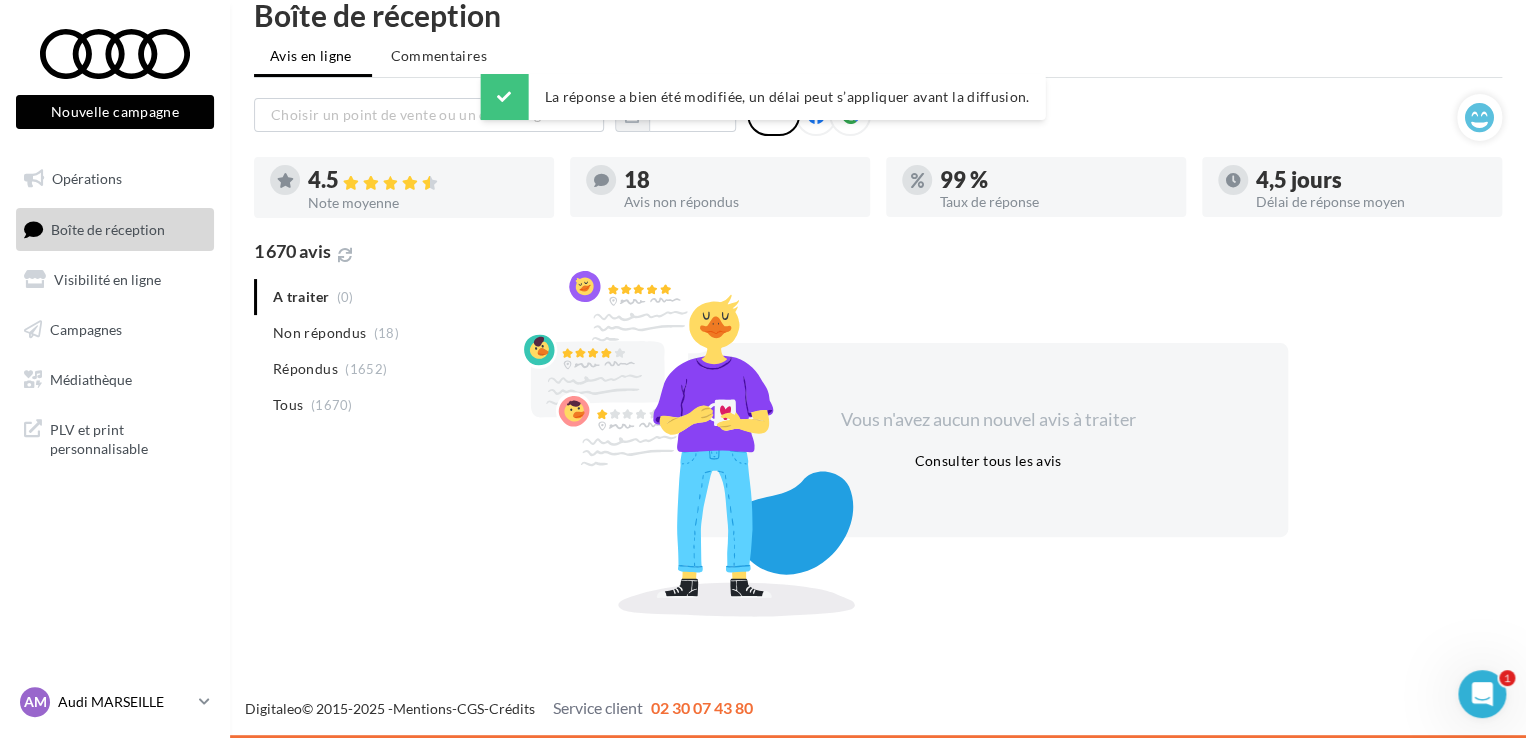 click on "Audi MARSEILLE" at bounding box center (124, 702) 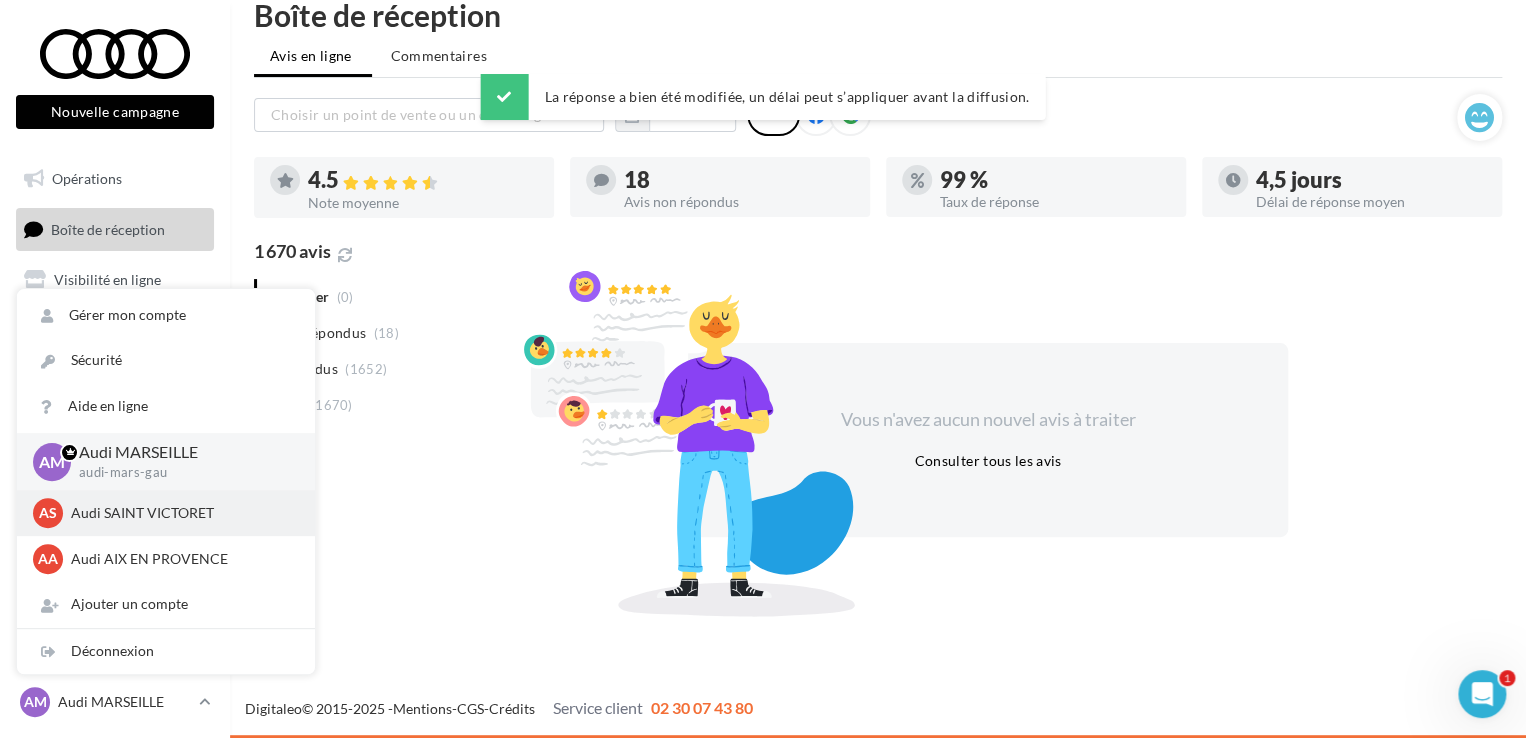 click on "Audi SAINT VICTORET" at bounding box center [181, 513] 